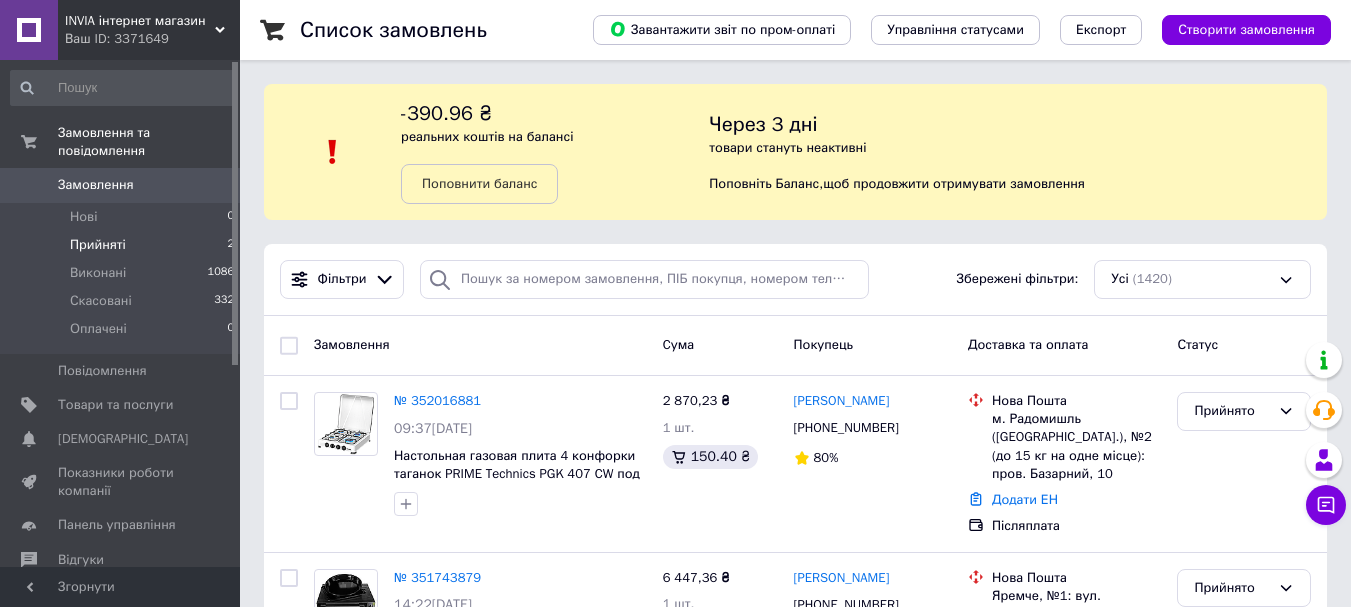 scroll, scrollTop: 100, scrollLeft: 0, axis: vertical 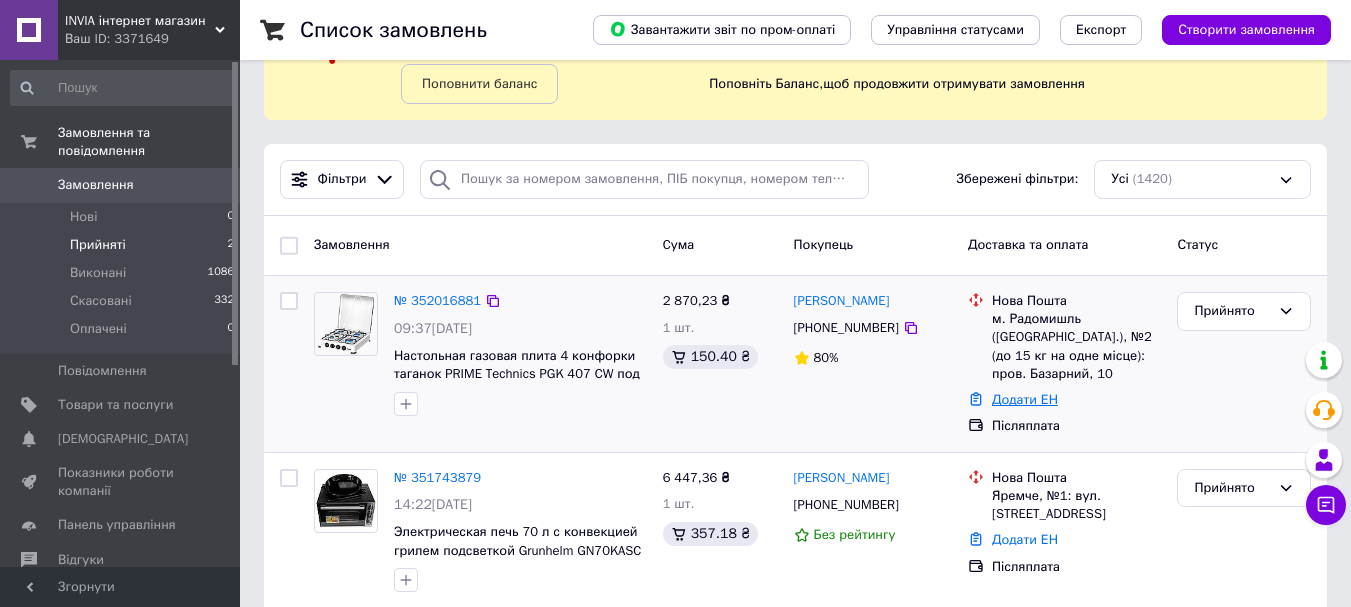 click on "Додати ЕН" at bounding box center (1025, 399) 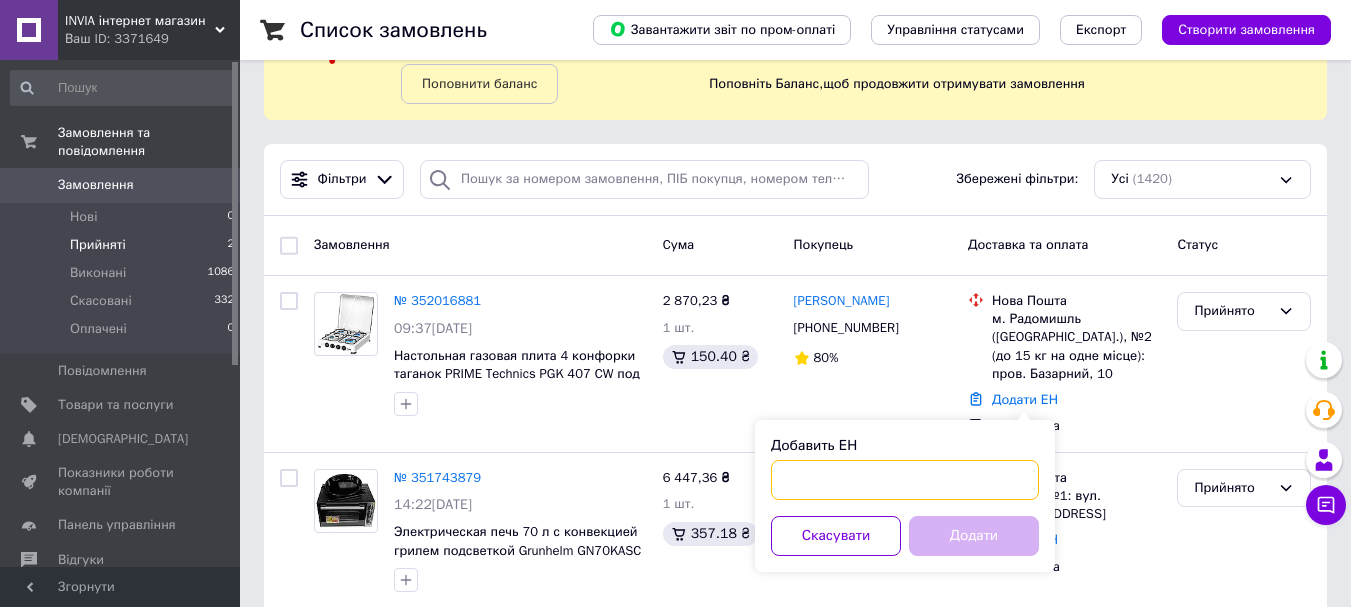 click on "Добавить ЕН" at bounding box center (905, 480) 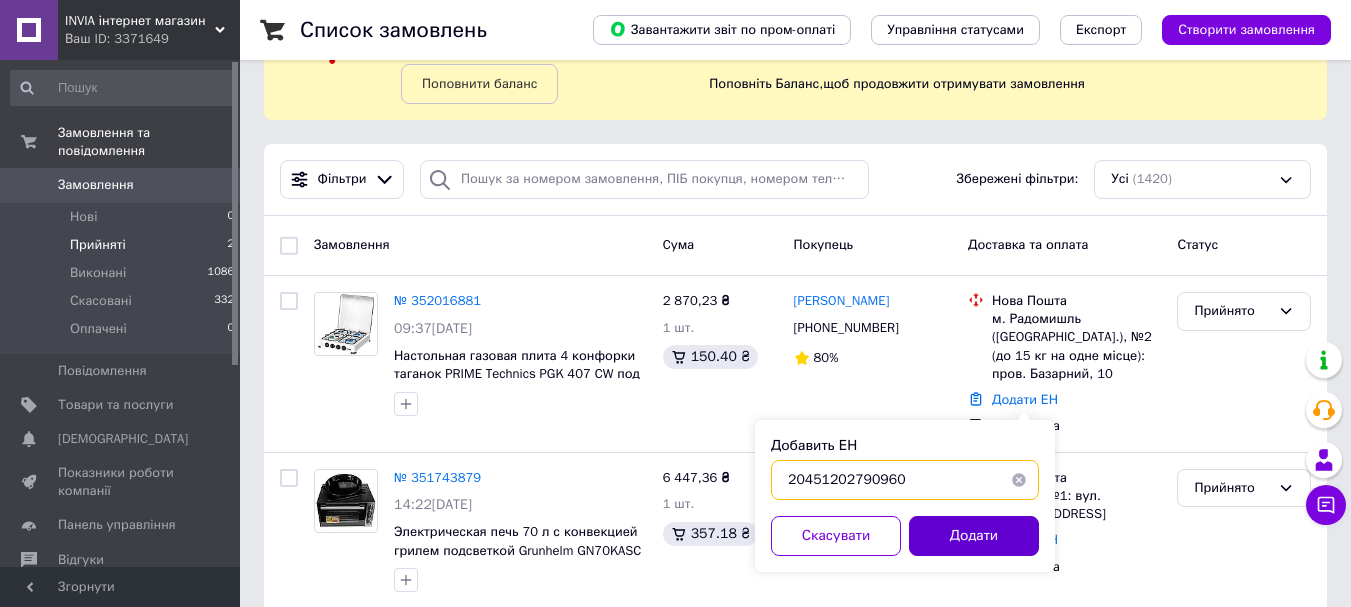 type on "20451202790960" 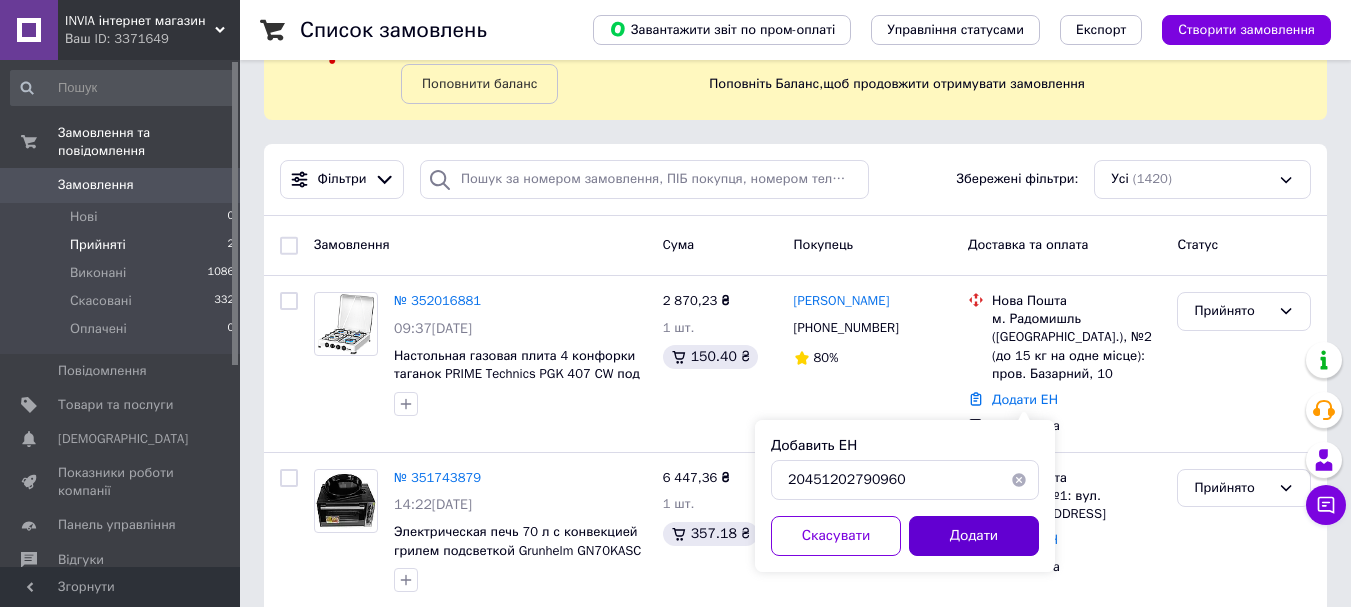 click on "Додати" at bounding box center (974, 536) 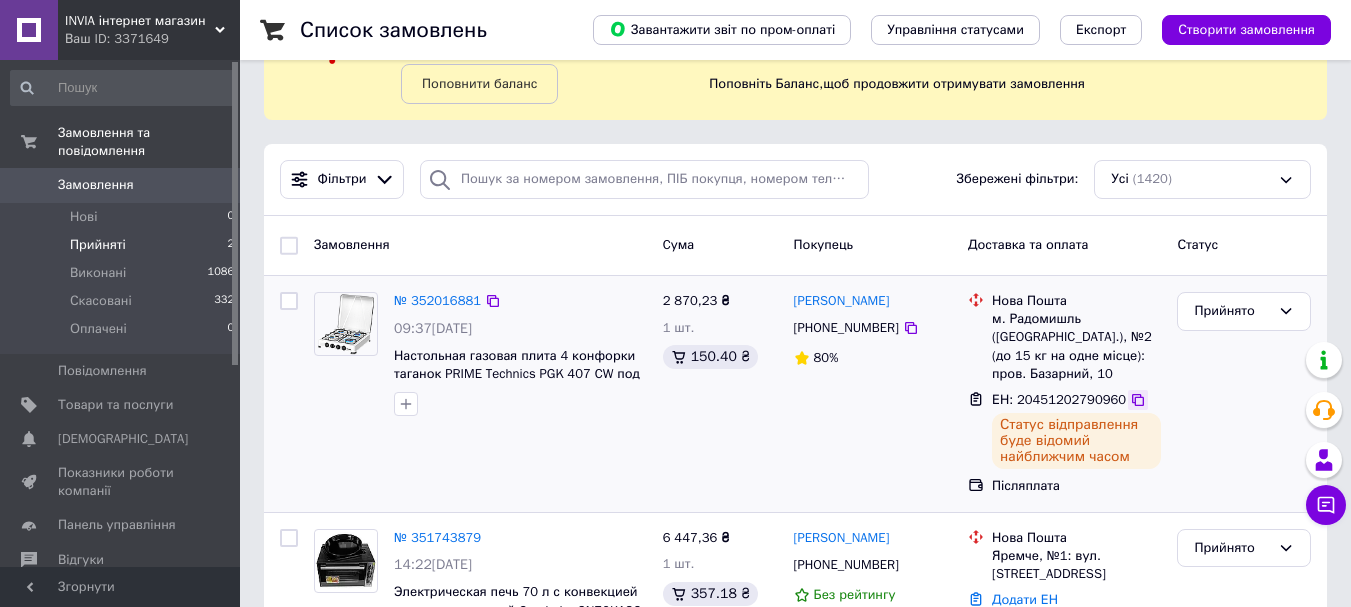 click 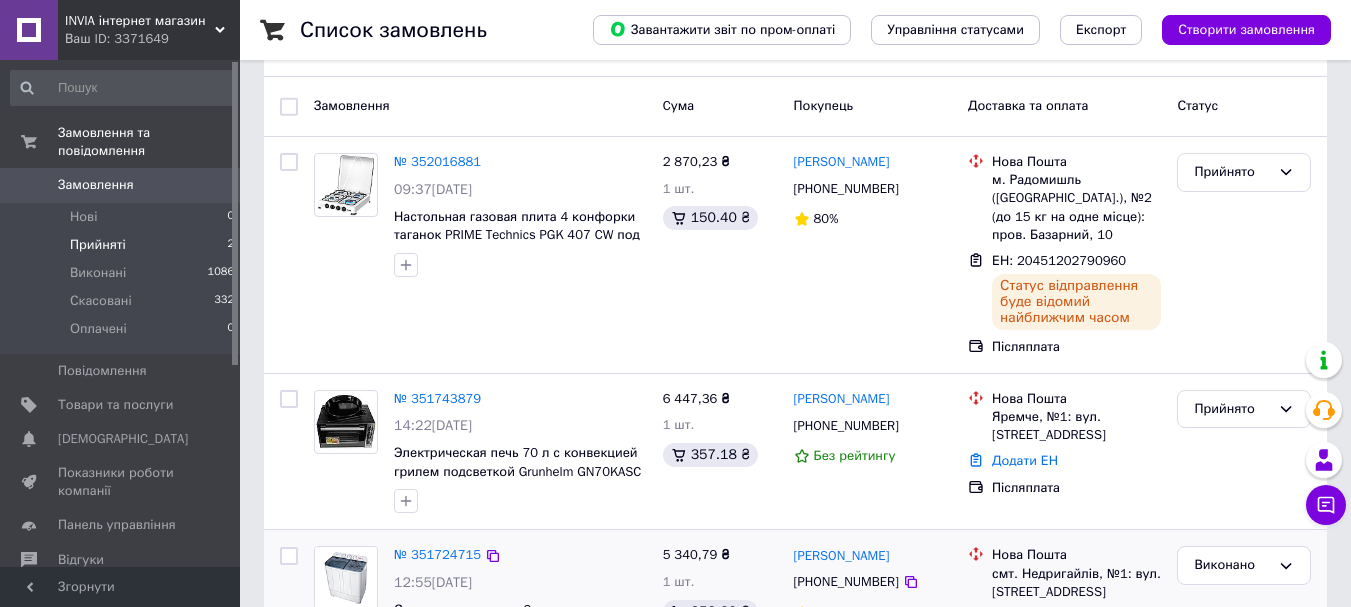 scroll, scrollTop: 300, scrollLeft: 0, axis: vertical 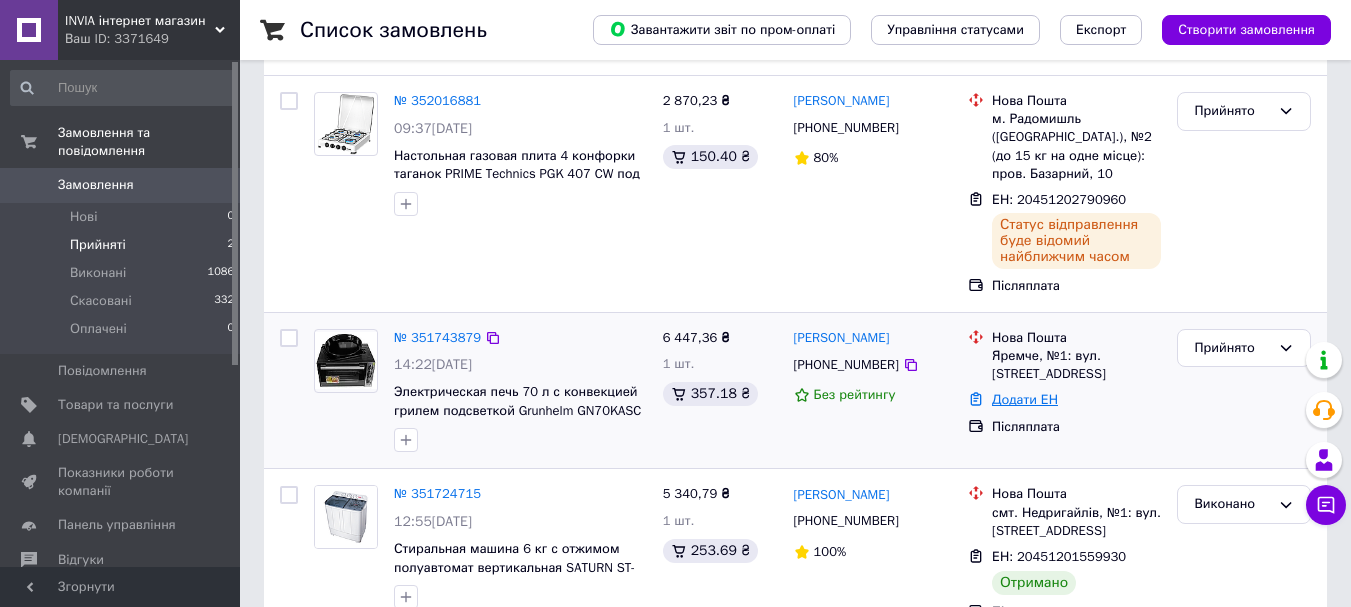 click on "Додати ЕН" at bounding box center (1025, 399) 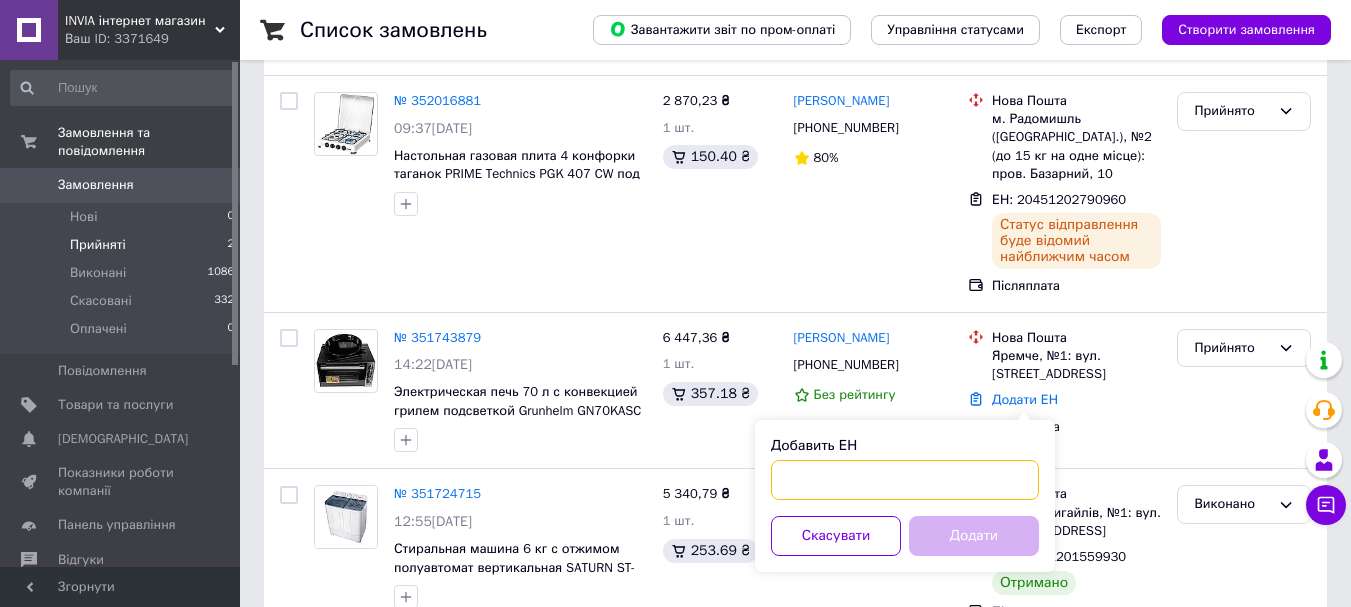 click on "Добавить ЕН" at bounding box center [905, 480] 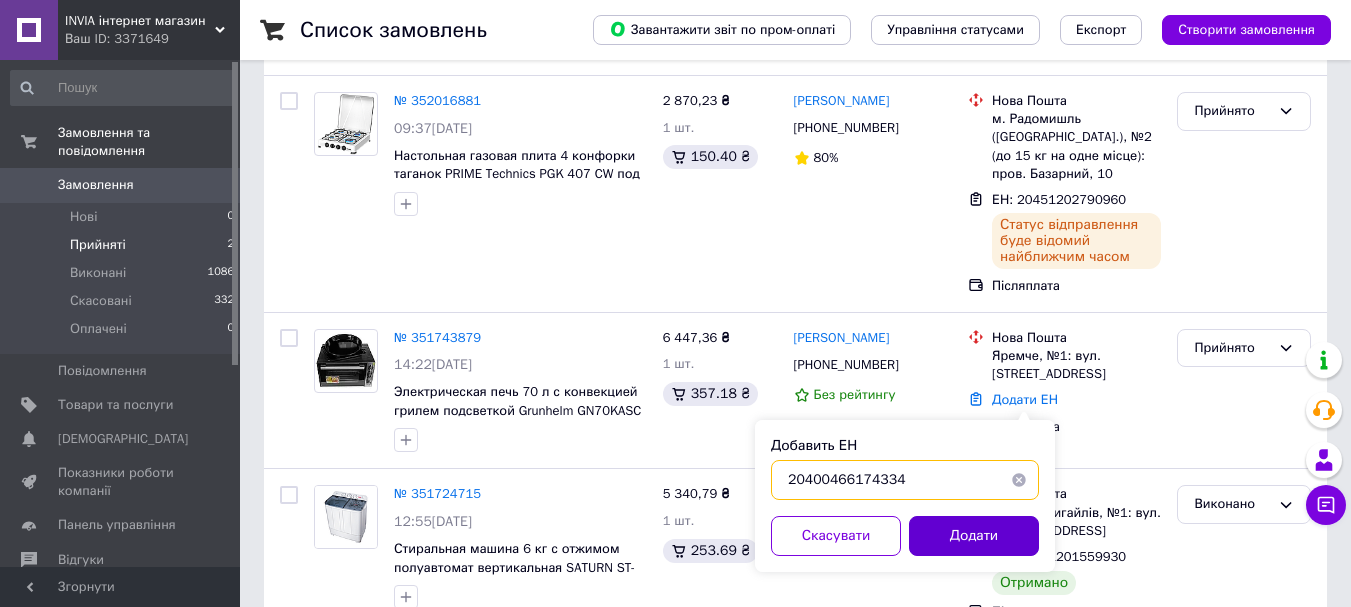 type on "20400466174334" 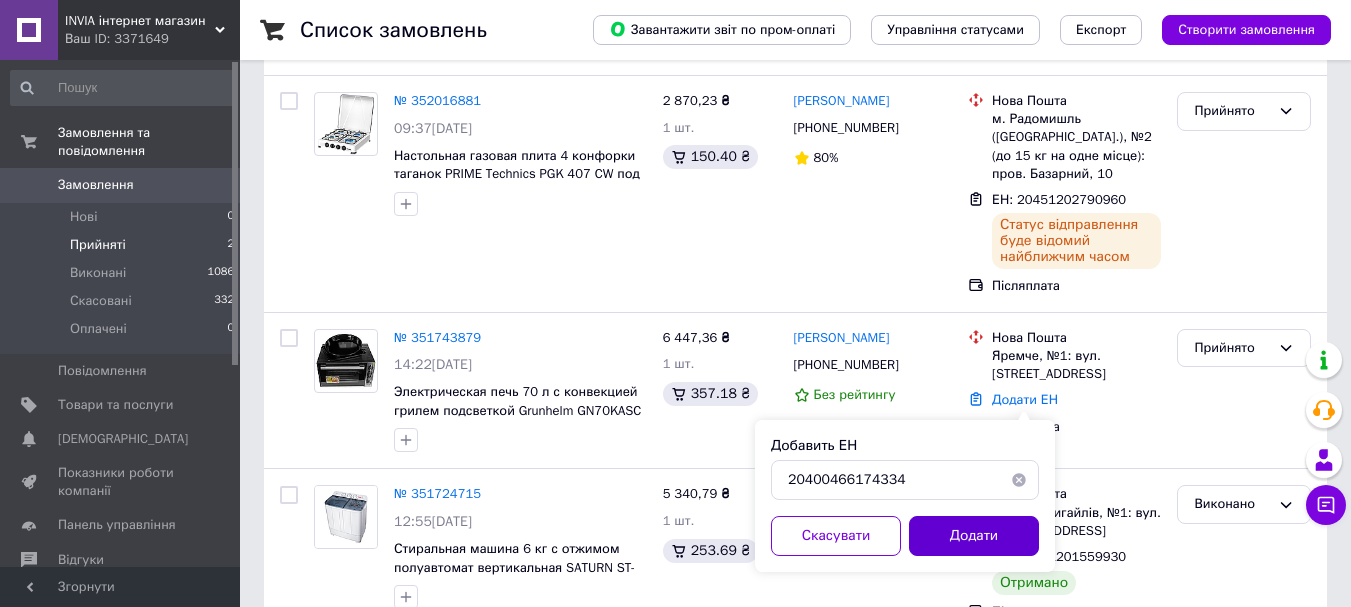 click on "Додати" at bounding box center [974, 536] 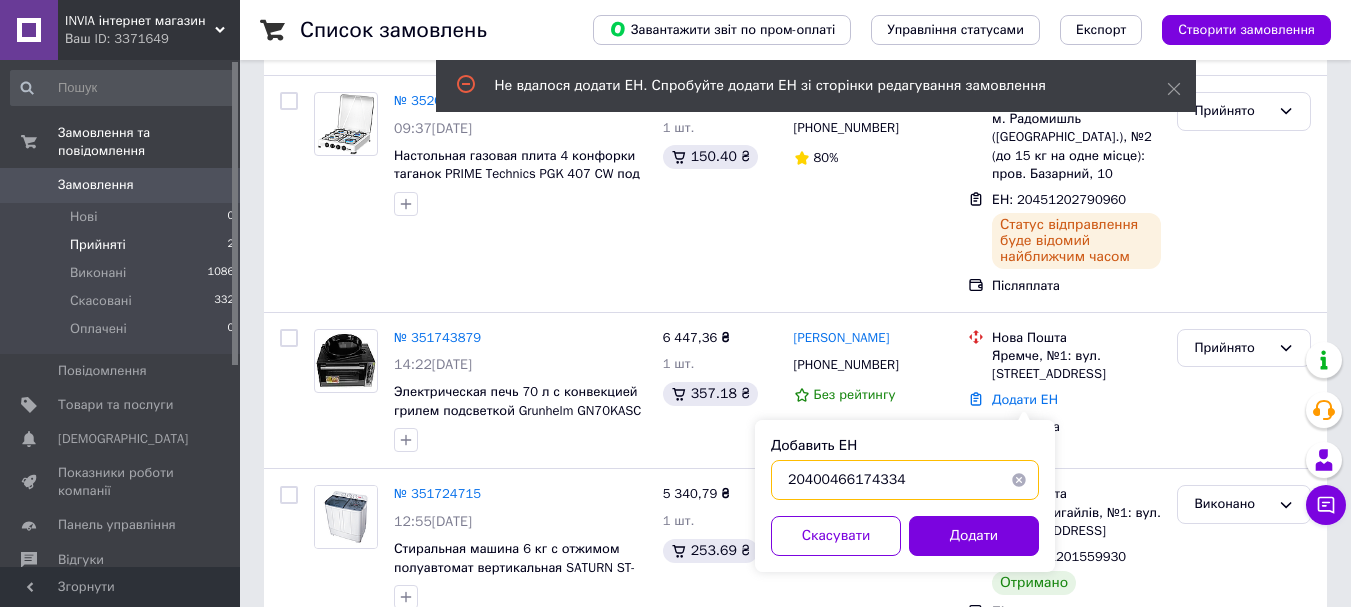 drag, startPoint x: 785, startPoint y: 479, endPoint x: 900, endPoint y: 481, distance: 115.01739 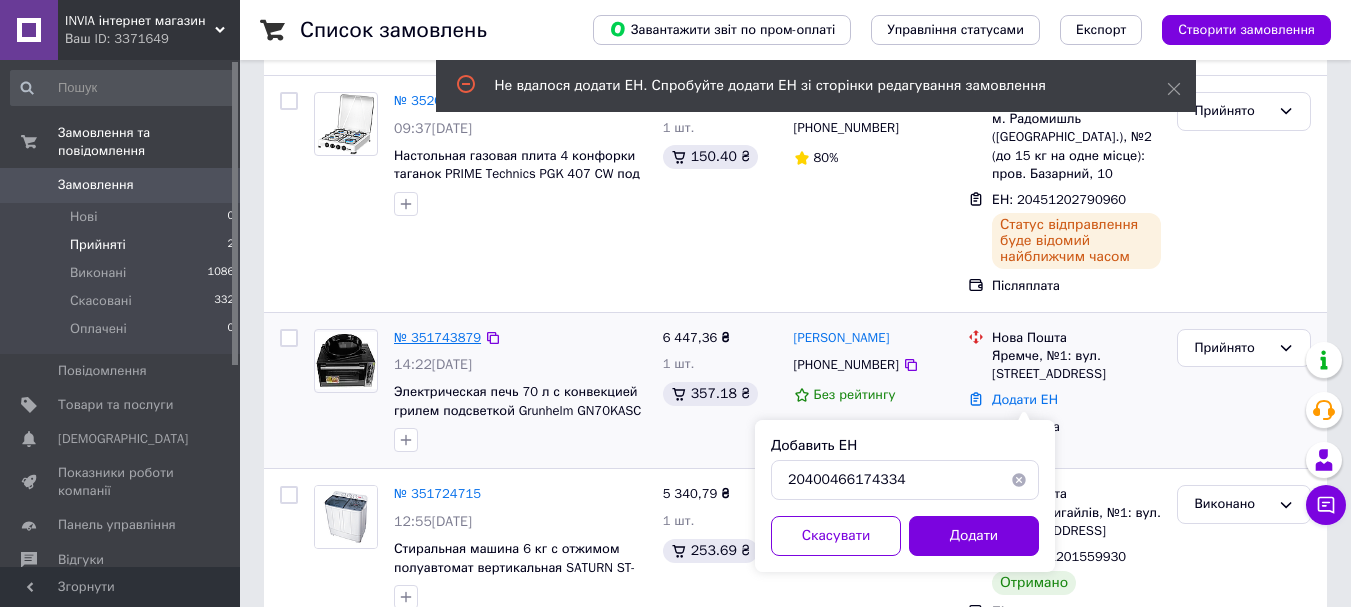 click on "№ 351743879" at bounding box center (437, 337) 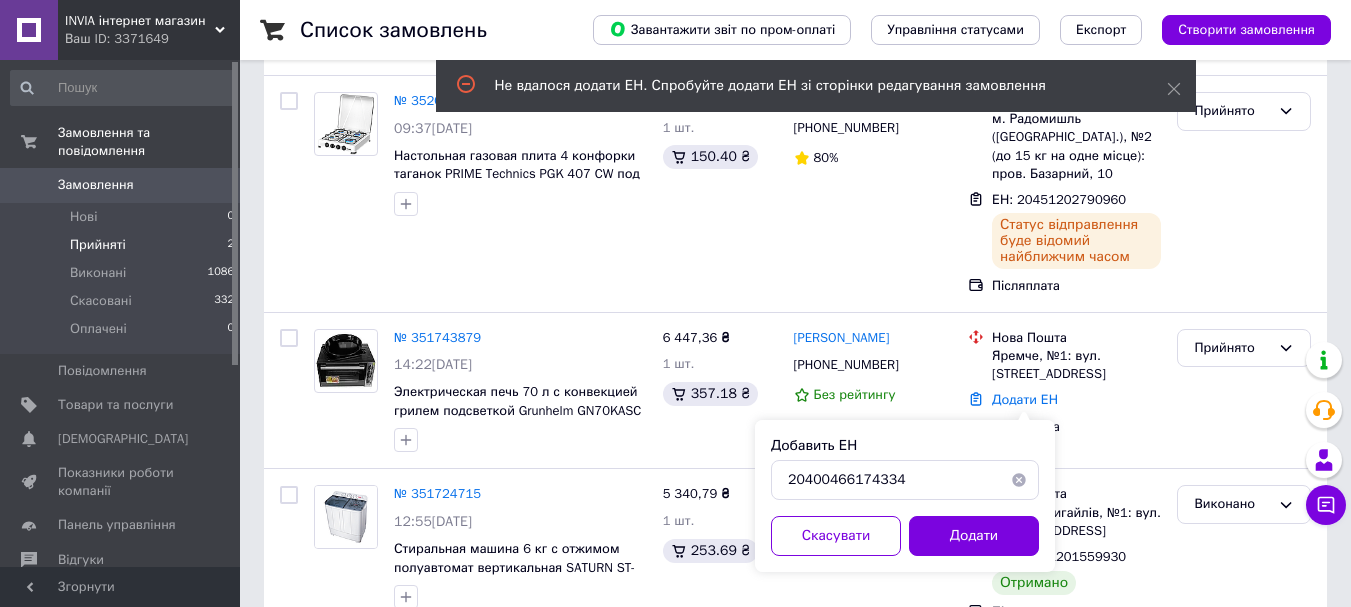 scroll, scrollTop: 0, scrollLeft: 0, axis: both 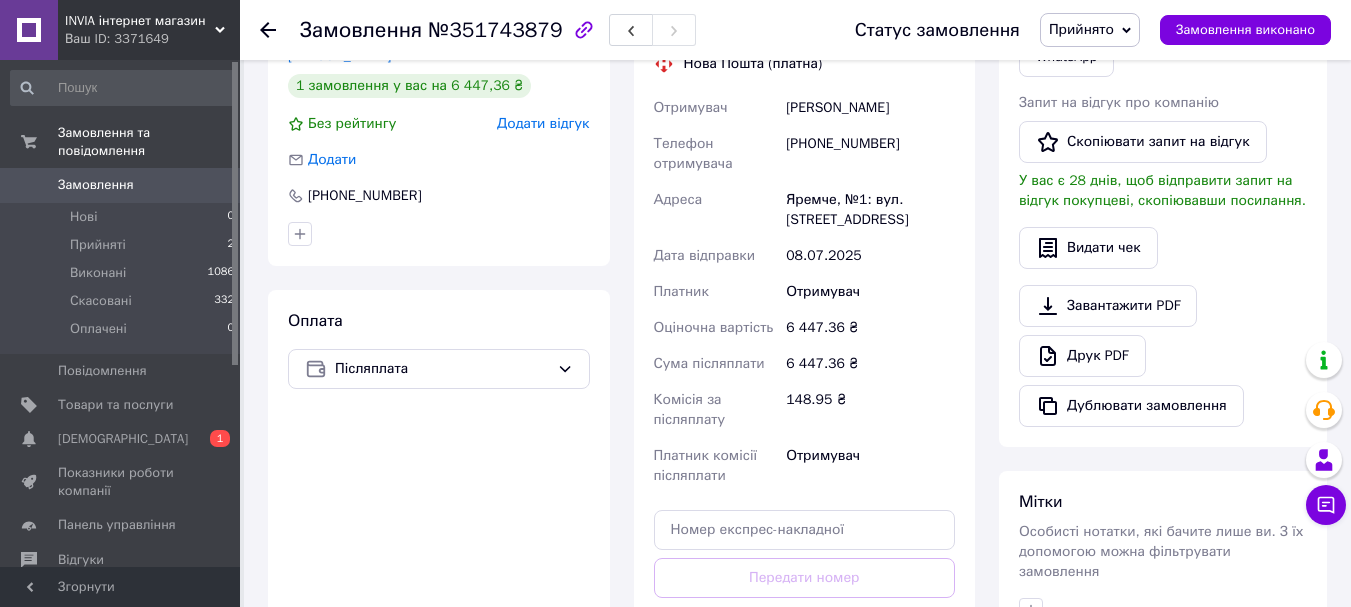 click at bounding box center (268, 30) 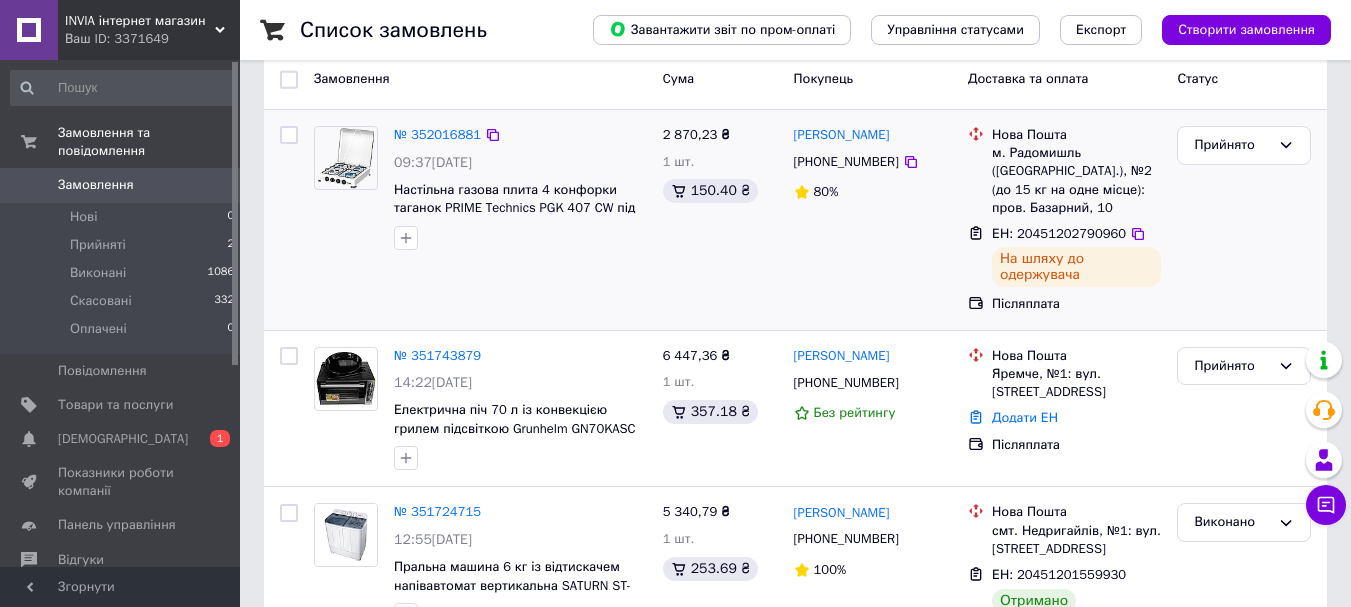 scroll, scrollTop: 300, scrollLeft: 0, axis: vertical 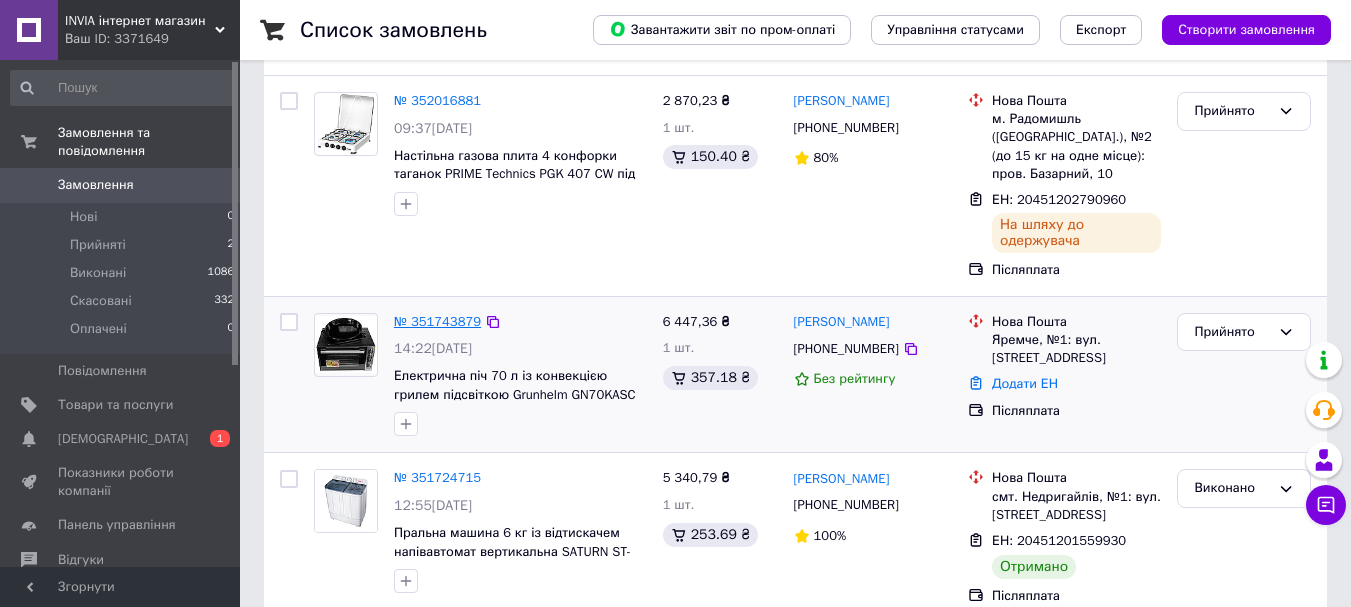 click on "№ 351743879" at bounding box center [437, 321] 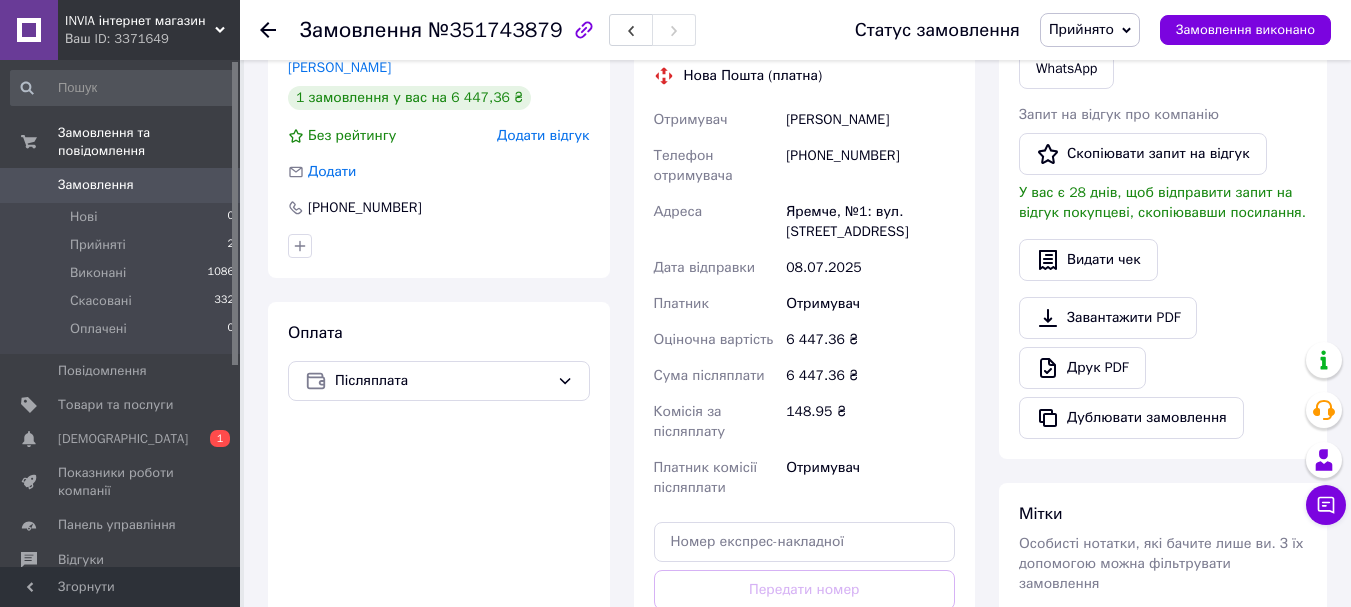 scroll, scrollTop: 654, scrollLeft: 0, axis: vertical 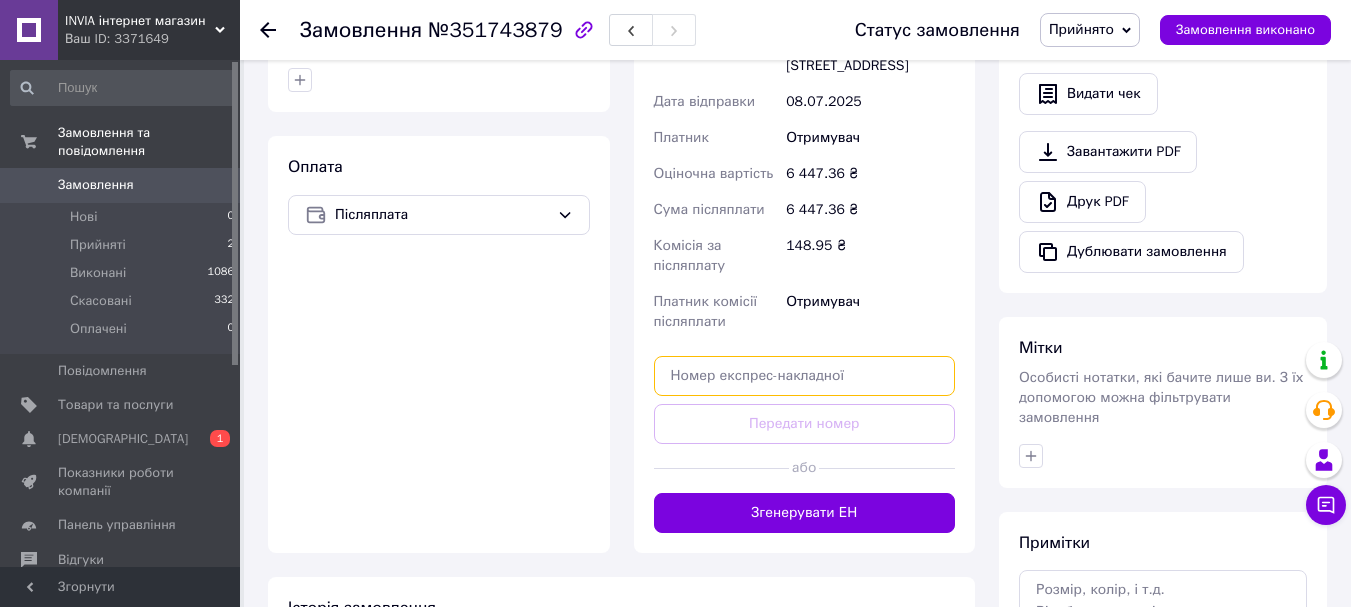 click at bounding box center [805, 376] 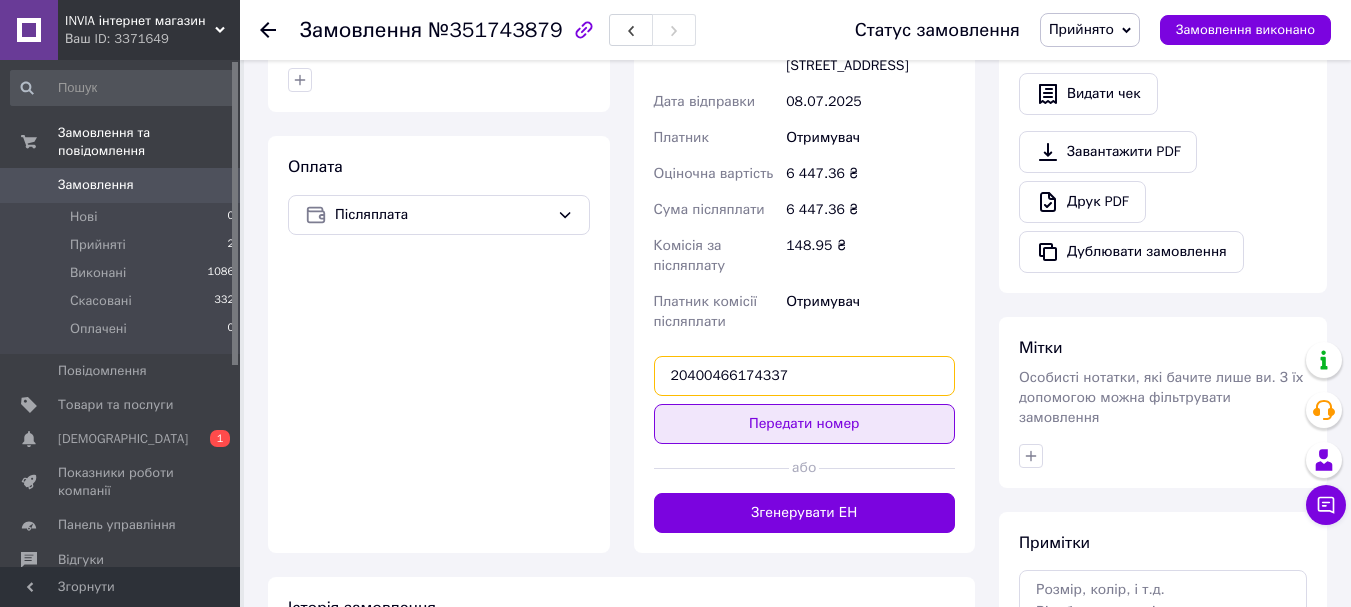 type on "20400466174337" 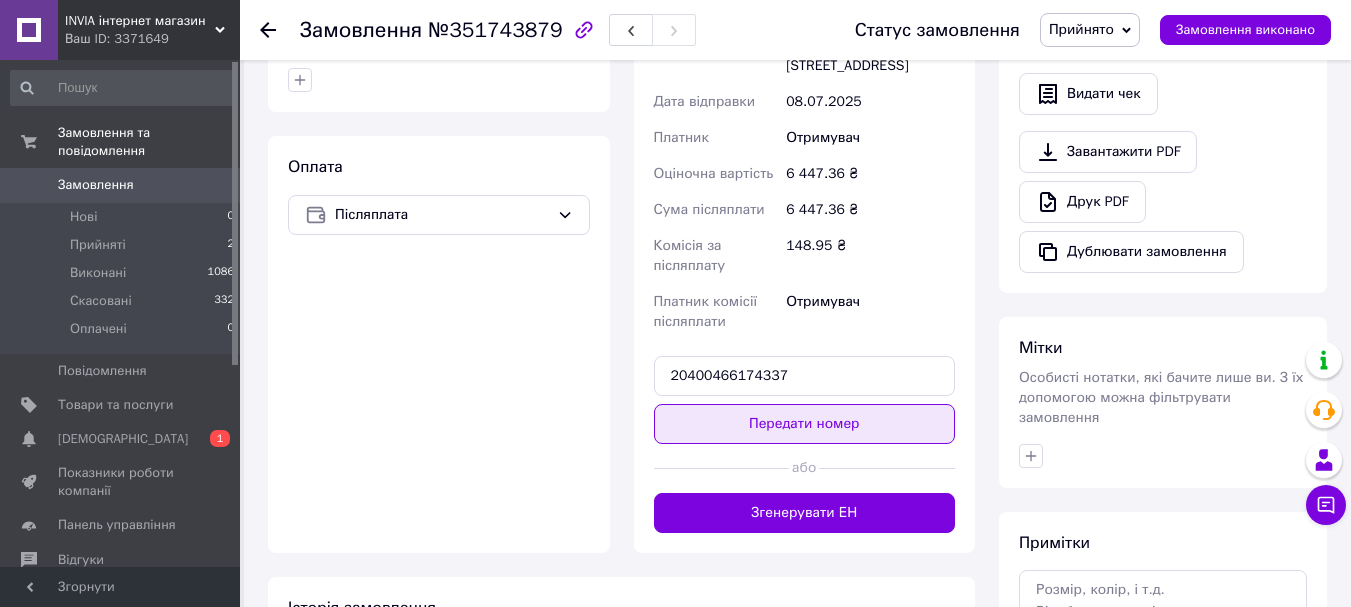 click on "Передати номер" at bounding box center (805, 424) 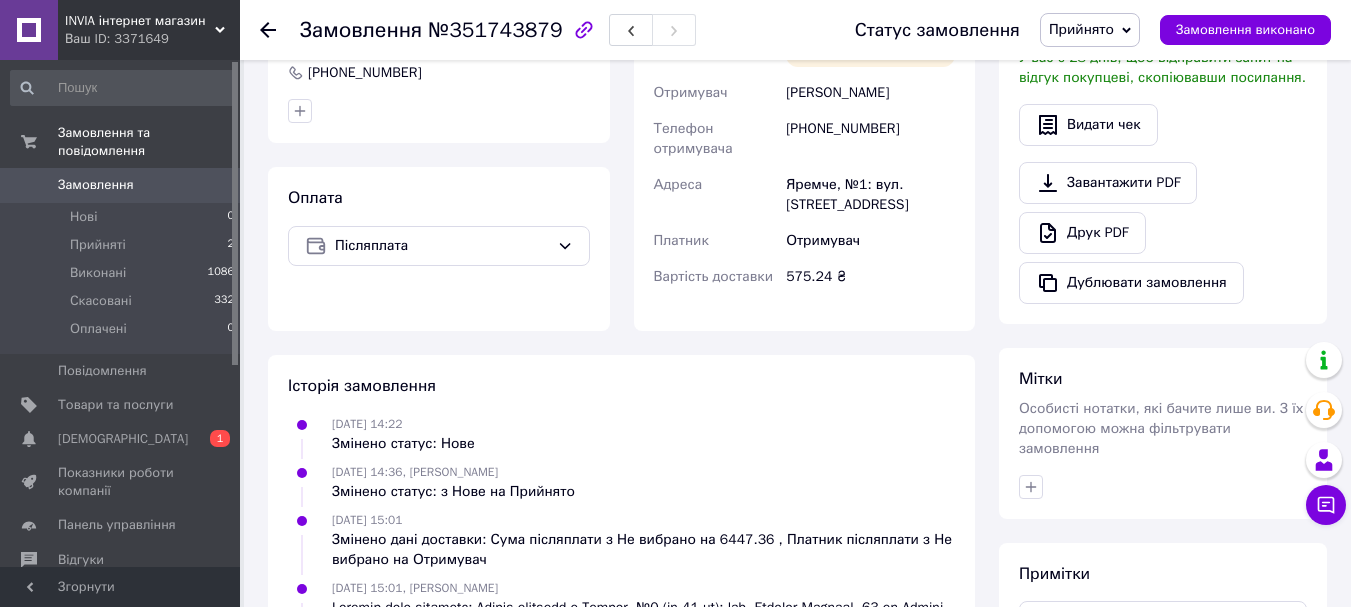 scroll, scrollTop: 446, scrollLeft: 0, axis: vertical 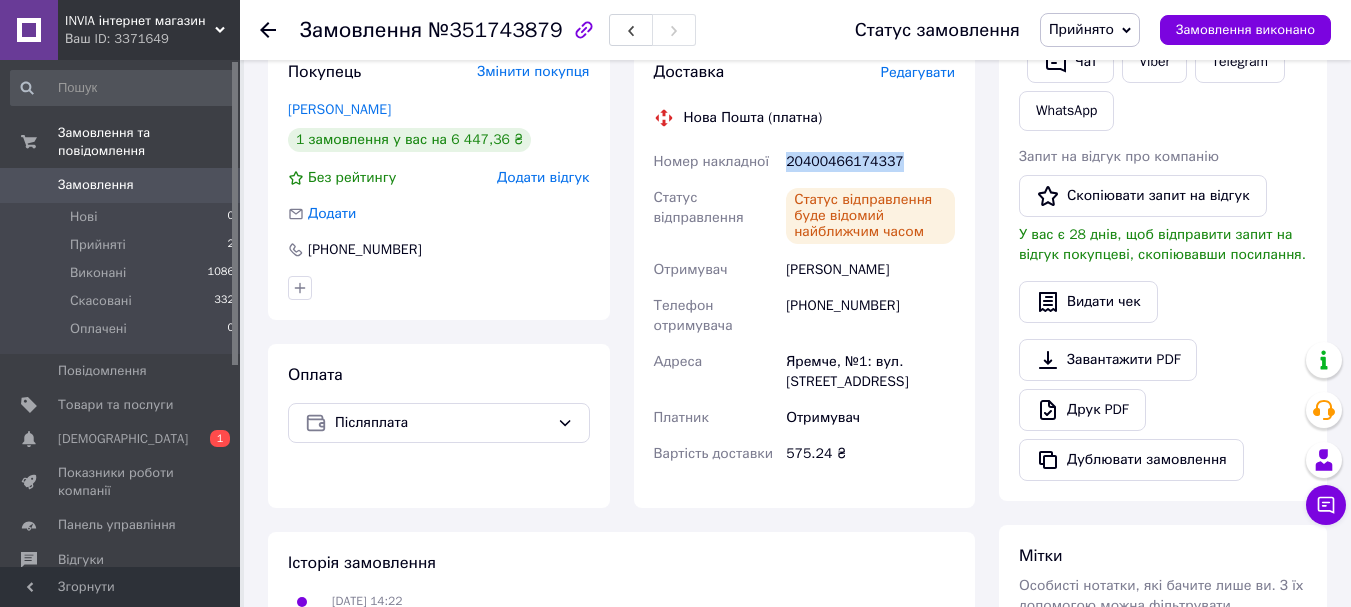 drag, startPoint x: 788, startPoint y: 164, endPoint x: 899, endPoint y: 165, distance: 111.0045 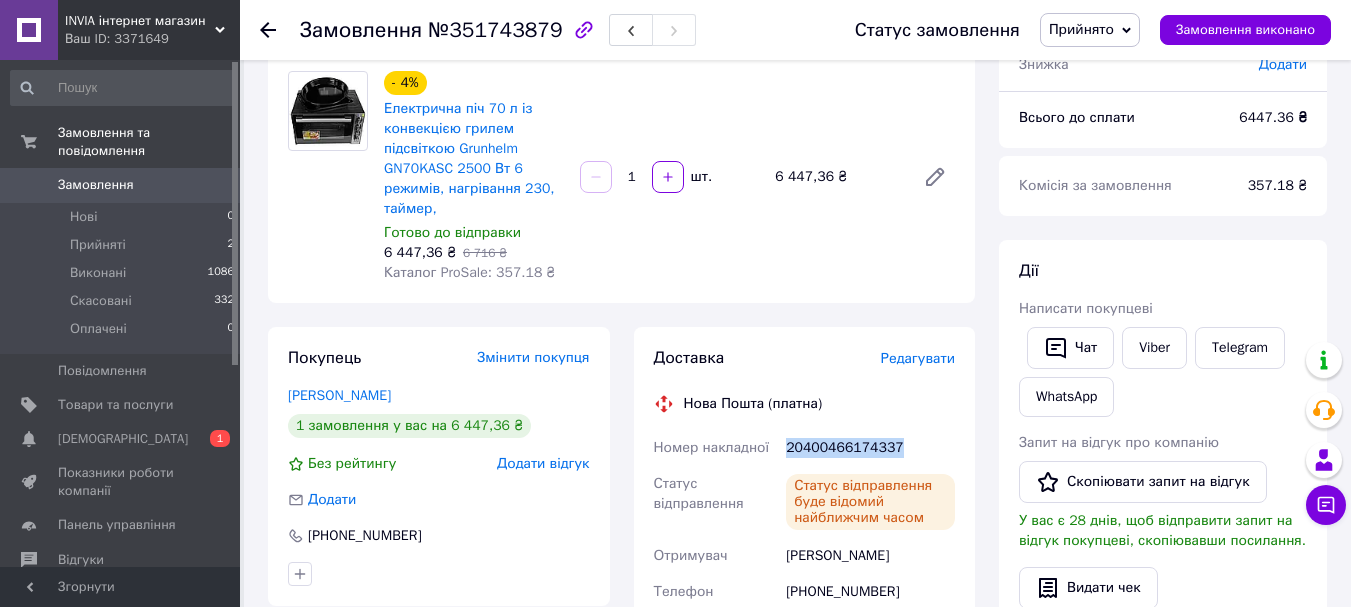 scroll, scrollTop: 146, scrollLeft: 0, axis: vertical 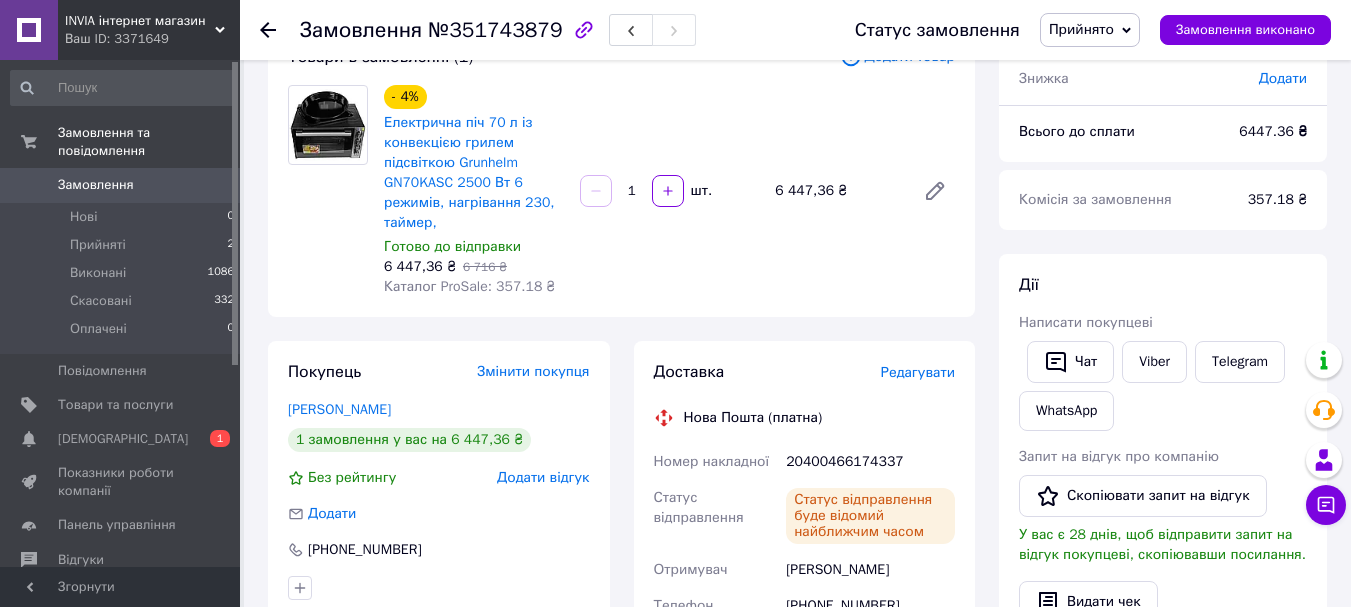 drag, startPoint x: 263, startPoint y: 27, endPoint x: 611, endPoint y: 152, distance: 369.76886 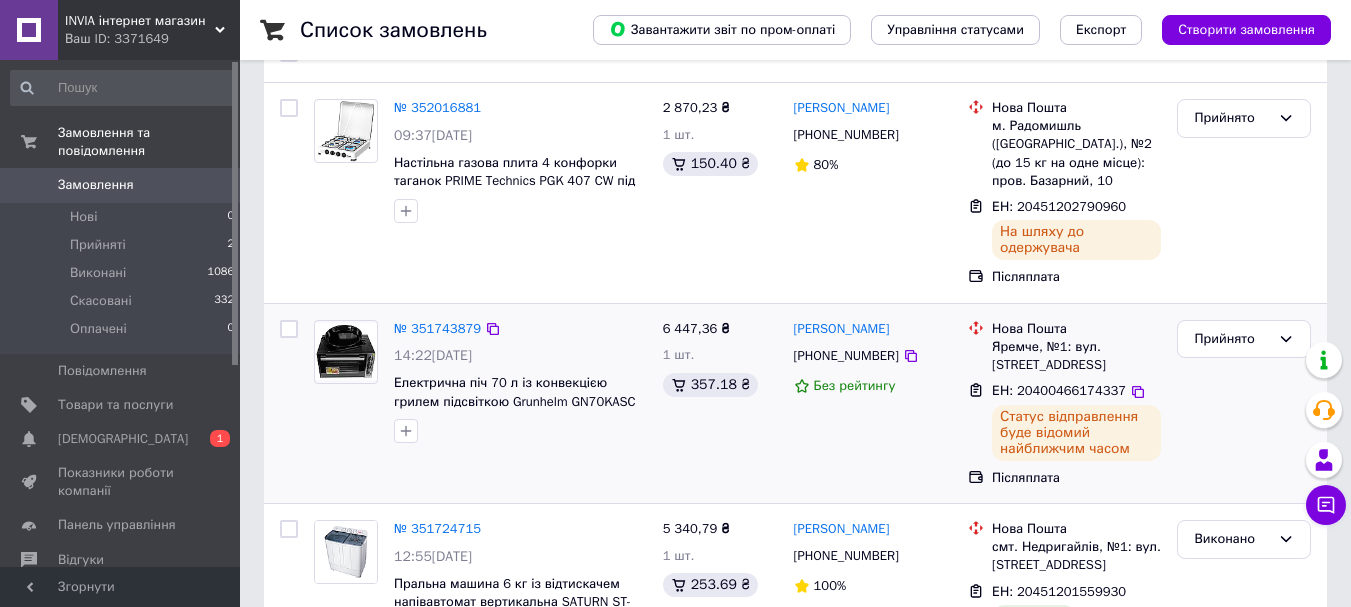 scroll, scrollTop: 300, scrollLeft: 0, axis: vertical 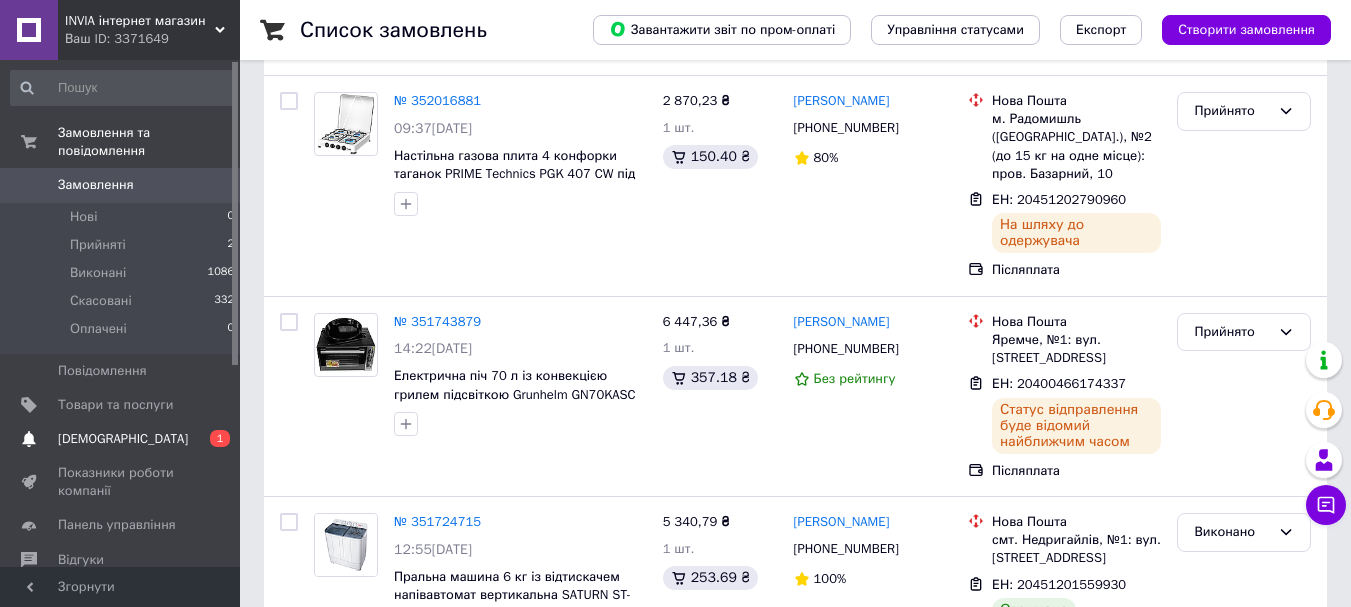click on "[DEMOGRAPHIC_DATA]" at bounding box center [123, 439] 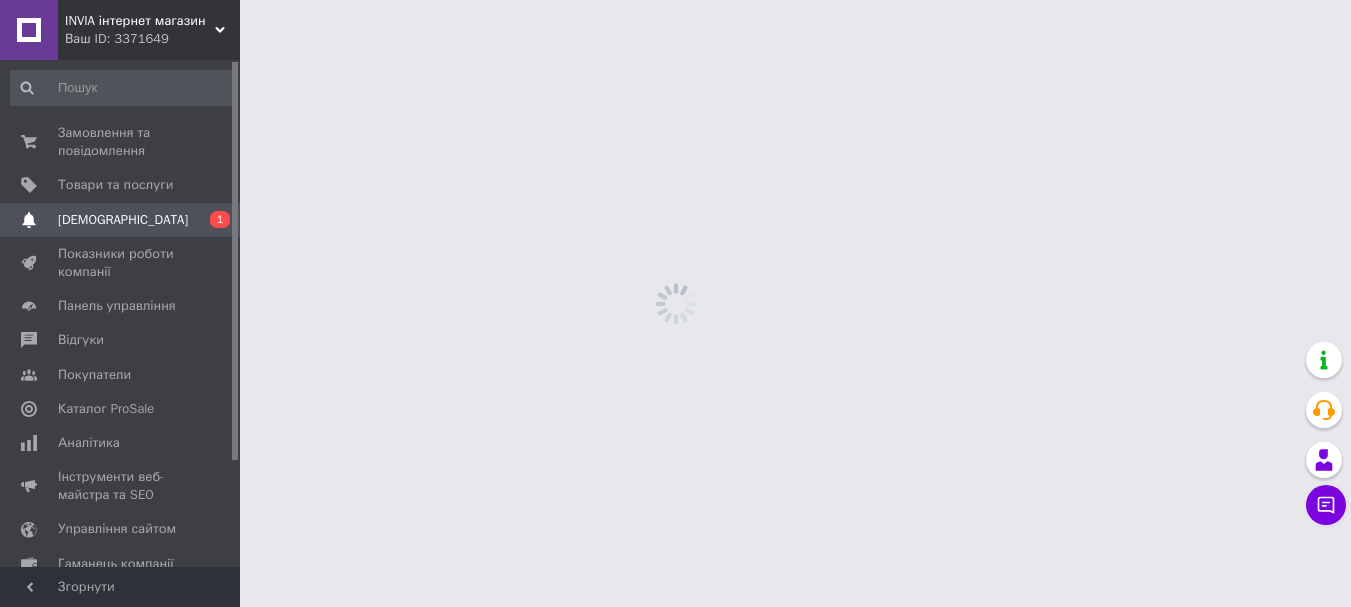 scroll, scrollTop: 0, scrollLeft: 0, axis: both 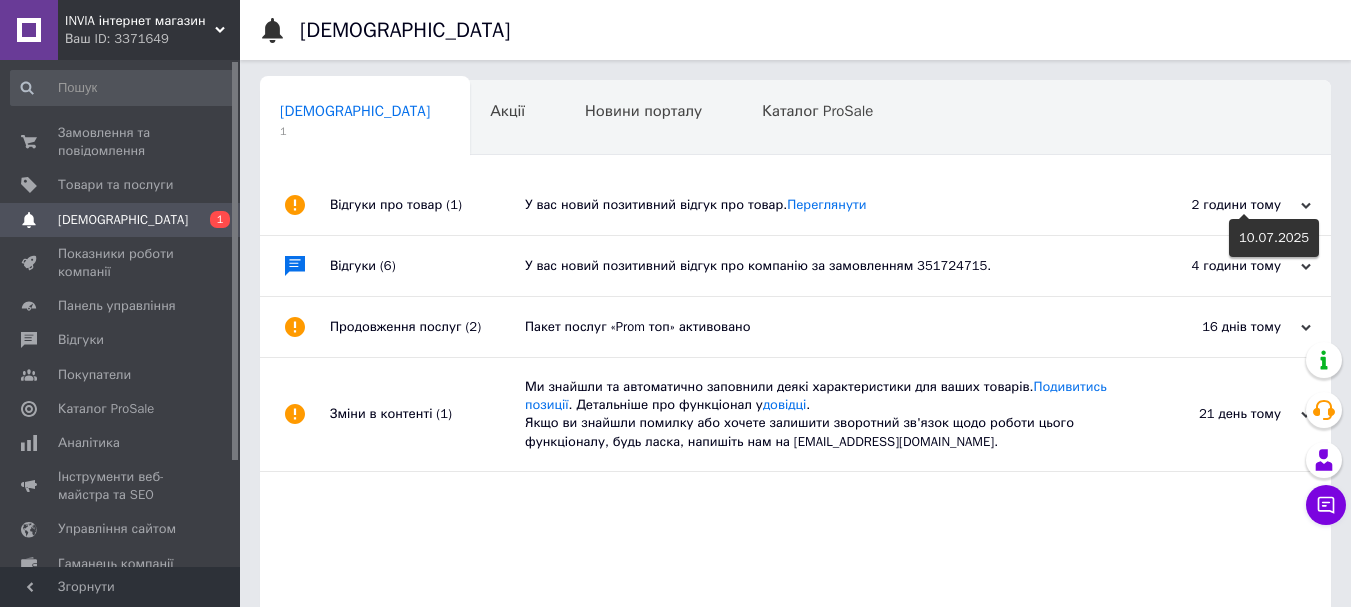 click on "2 години тому" at bounding box center (1211, 205) 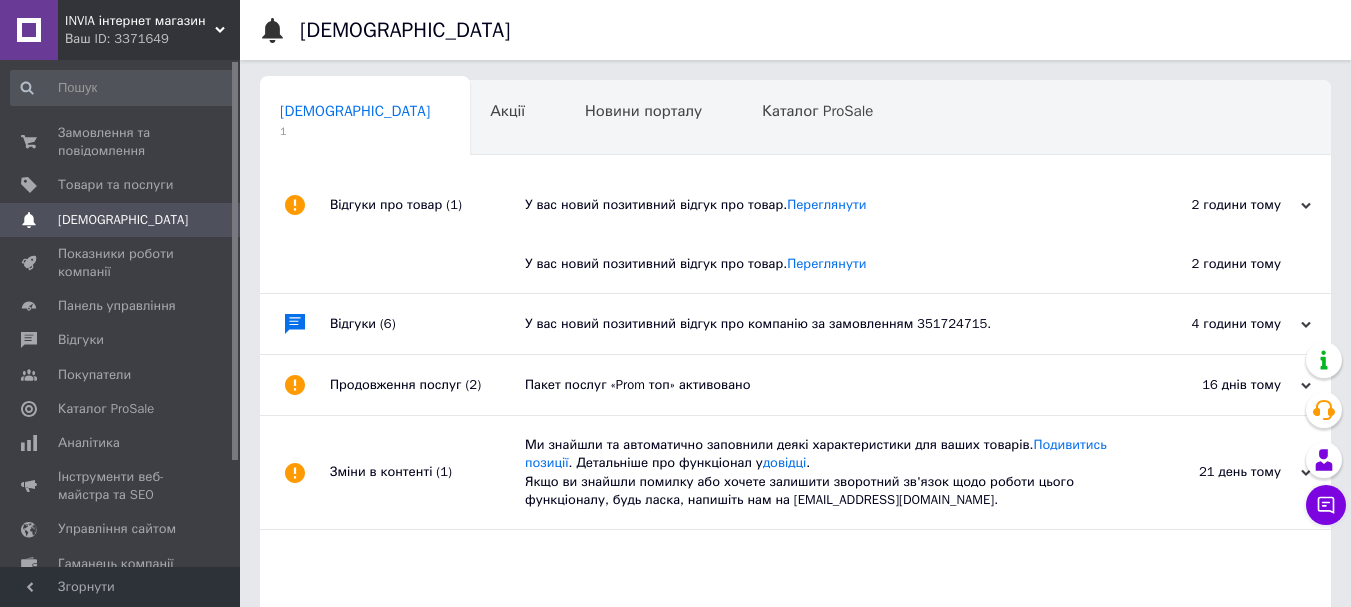 click on "У вас новий позитивний відгук про товар.  Переглянути" at bounding box center (818, 205) 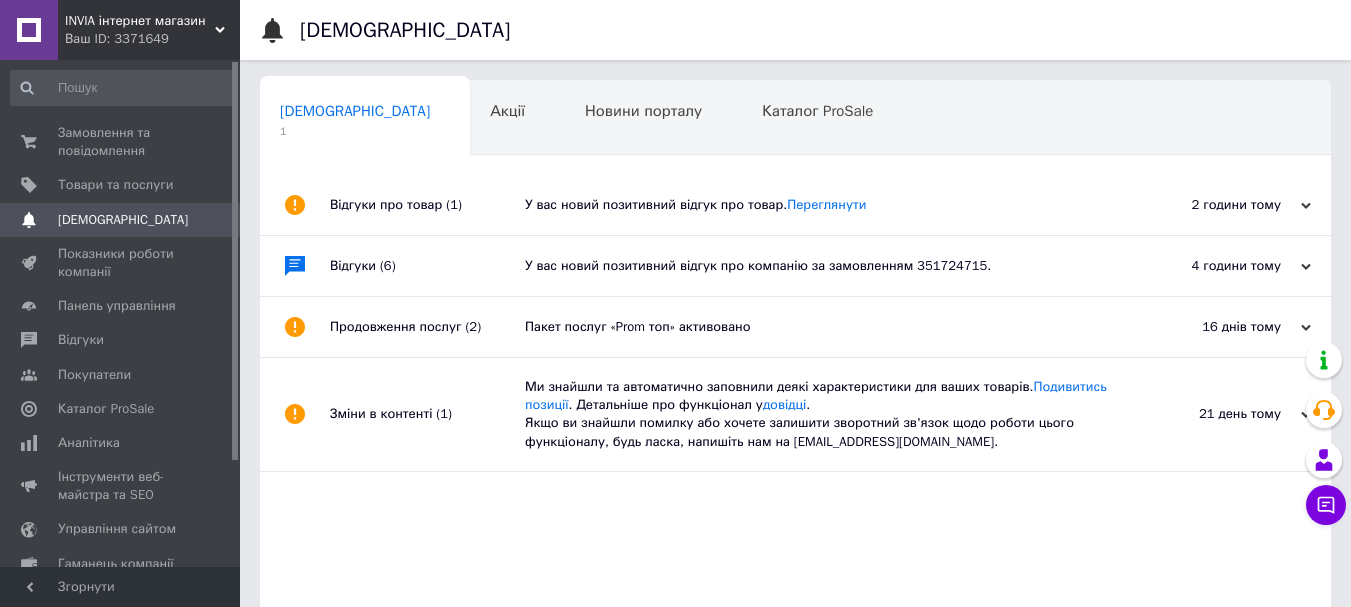 click on "У вас новий позитивний відгук про товар.  Переглянути" at bounding box center [818, 205] 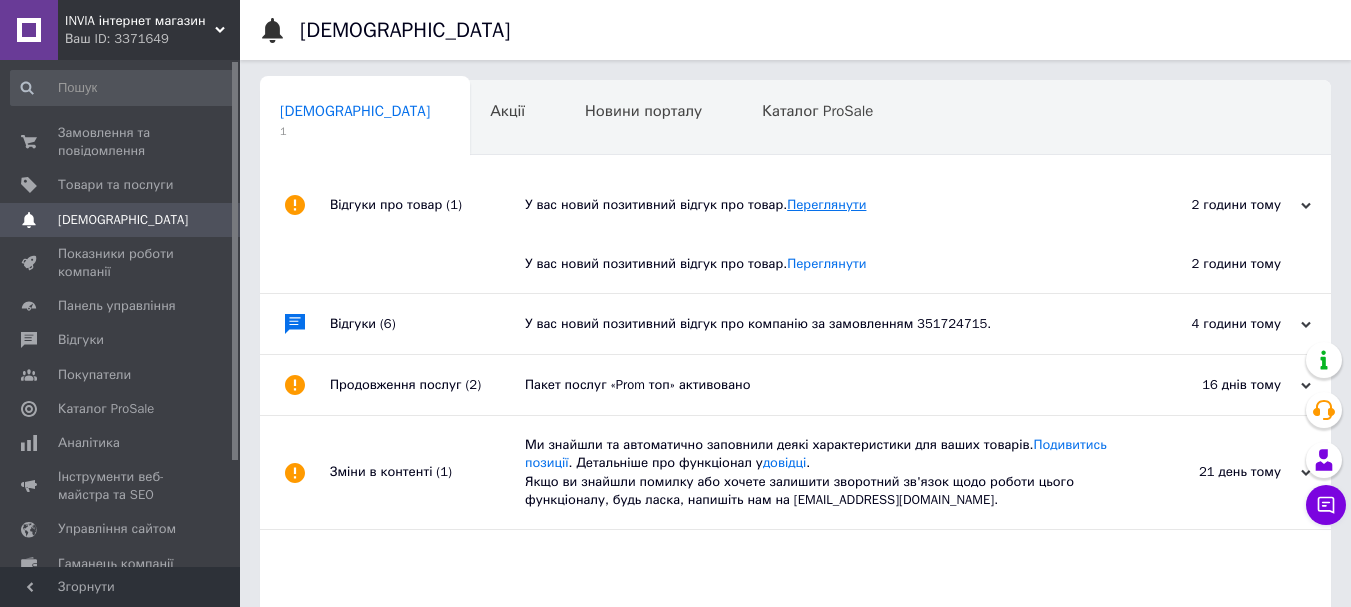click on "Переглянути" at bounding box center [826, 204] 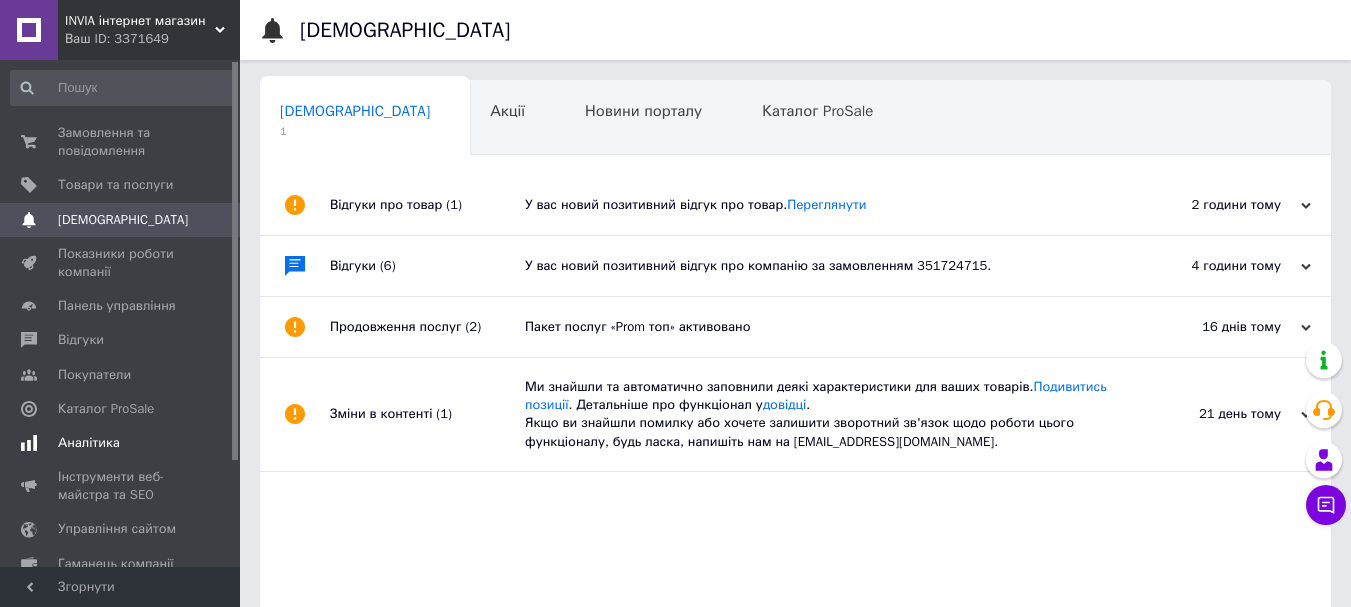 click on "Аналітика" at bounding box center (89, 443) 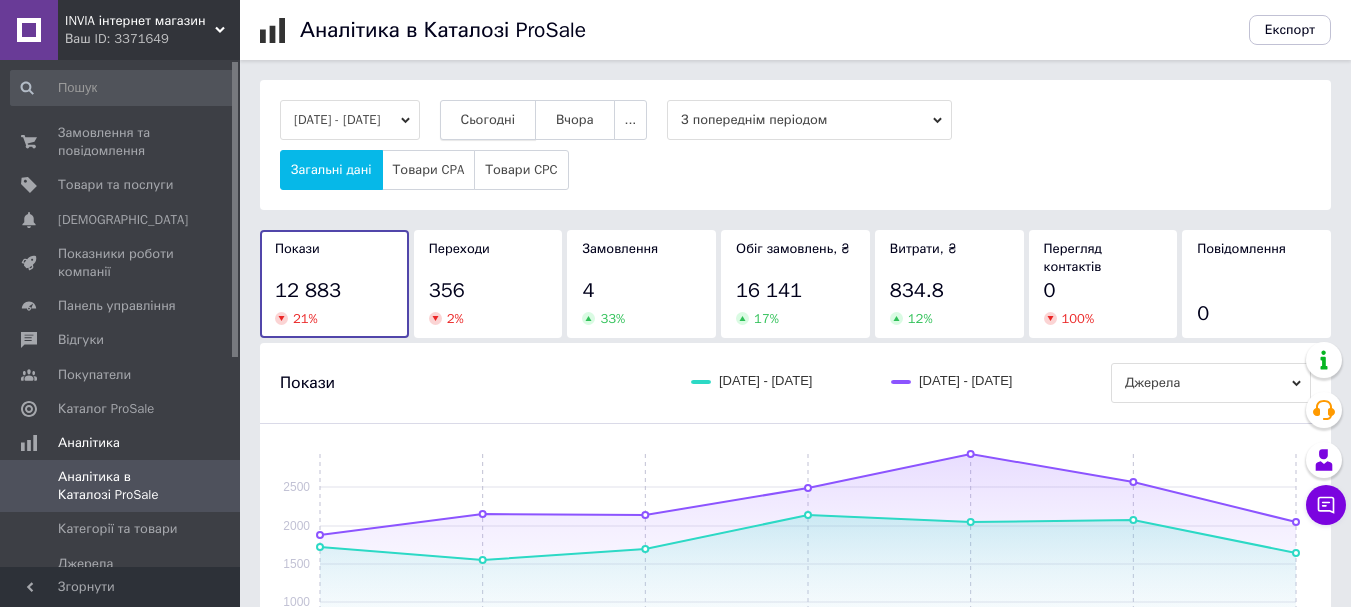 click on "Сьогодні" at bounding box center [488, 120] 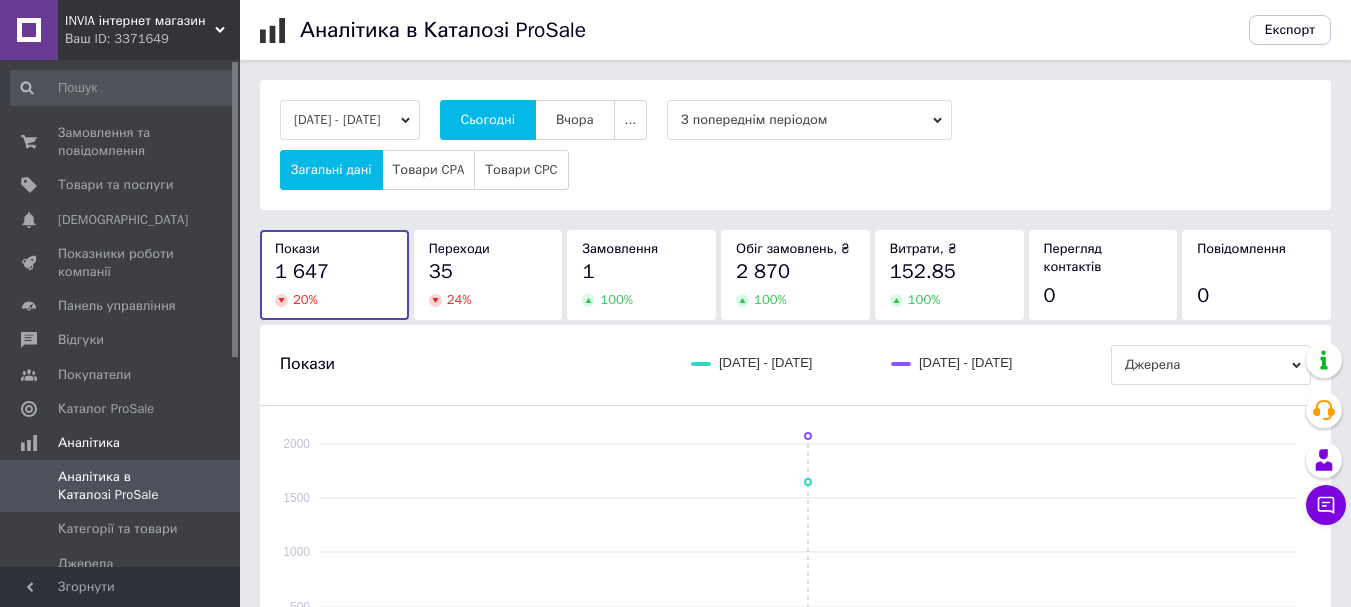 click on "Переходи" at bounding box center [459, 248] 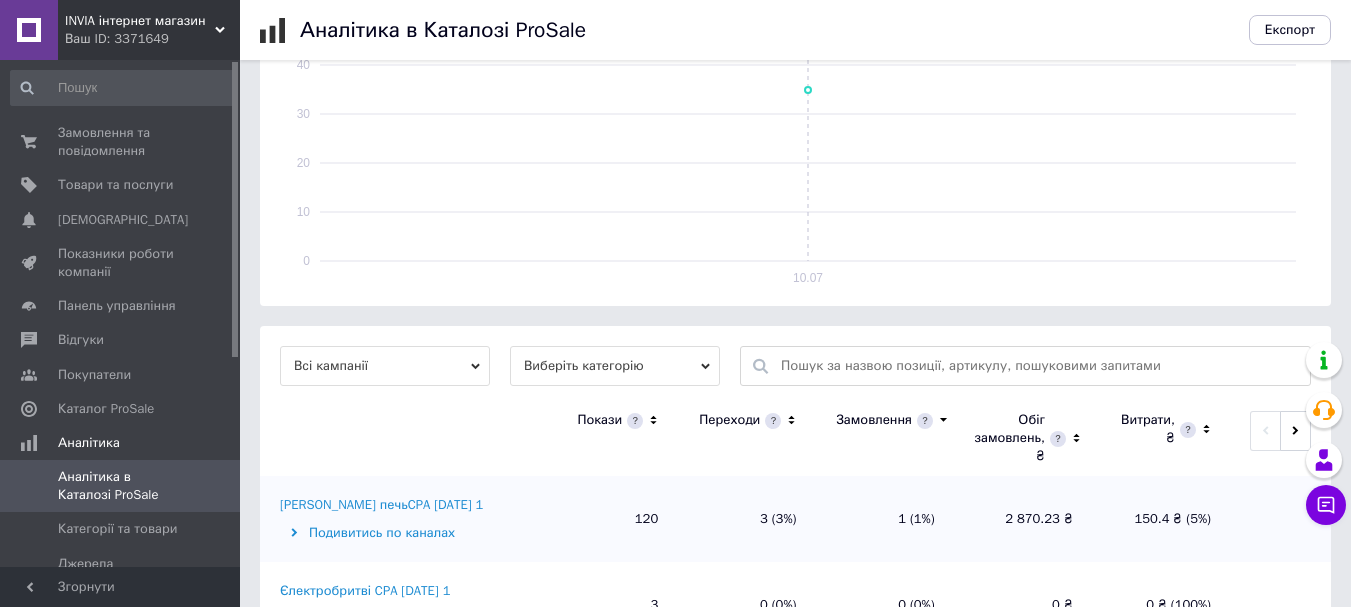 scroll, scrollTop: 500, scrollLeft: 0, axis: vertical 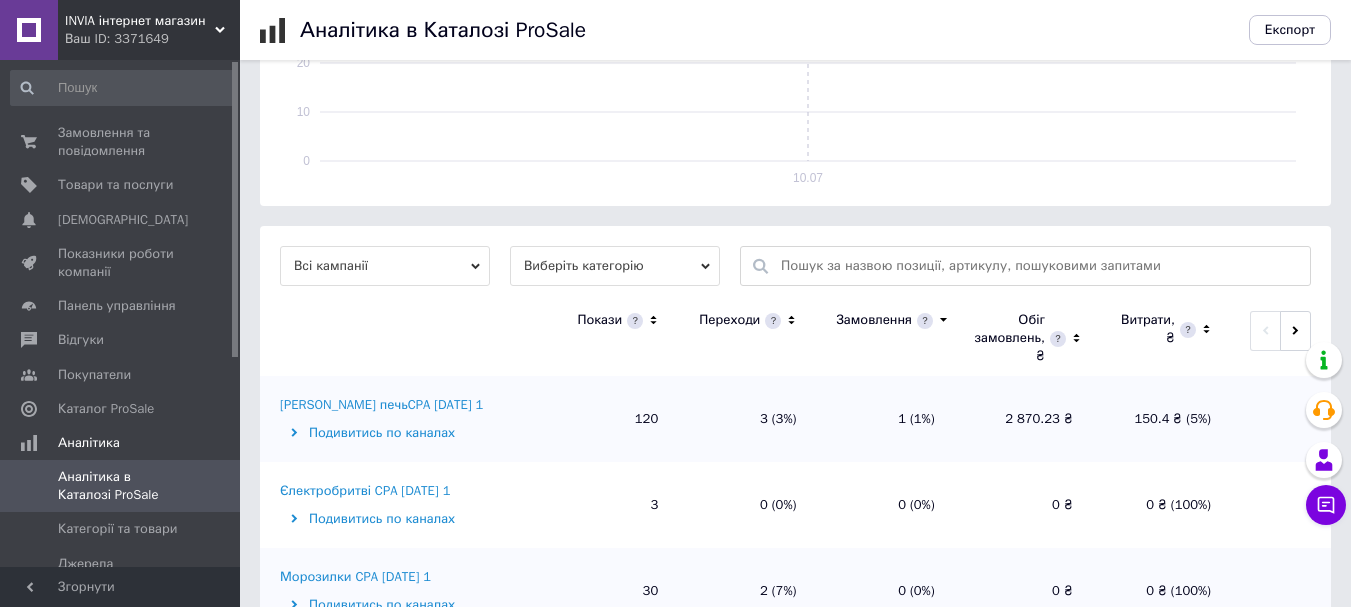 click 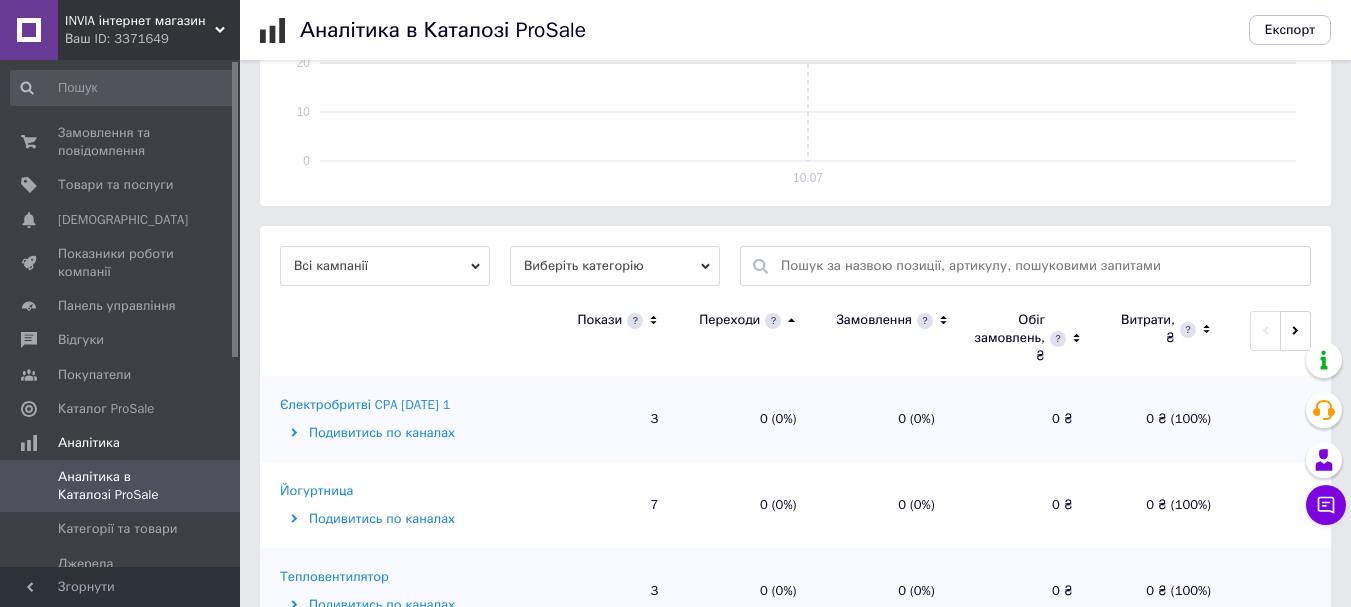 click 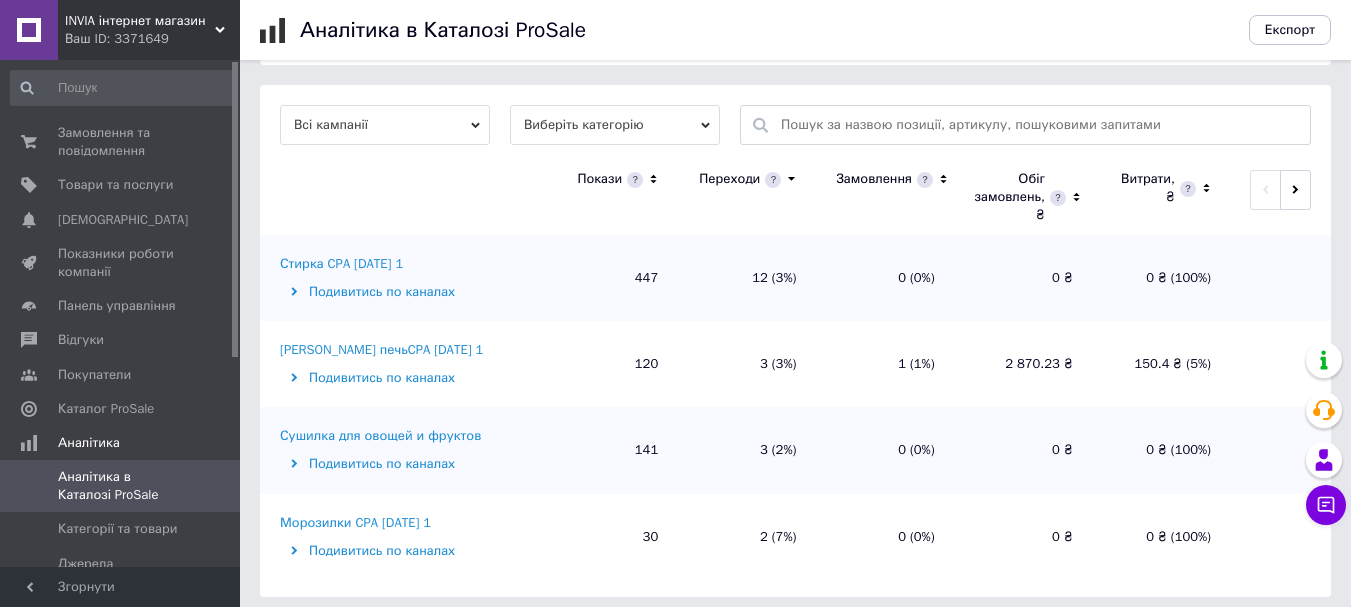 scroll, scrollTop: 651, scrollLeft: 0, axis: vertical 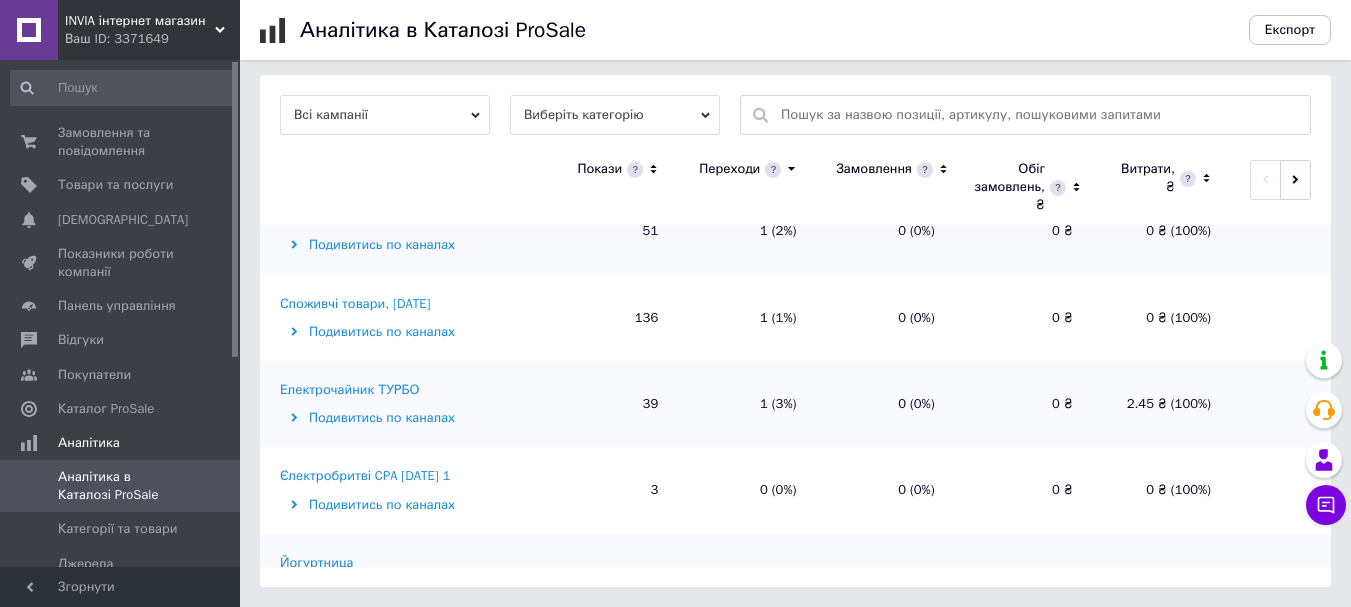 click on "Споживчі товари, 10.06.2022" at bounding box center [355, 304] 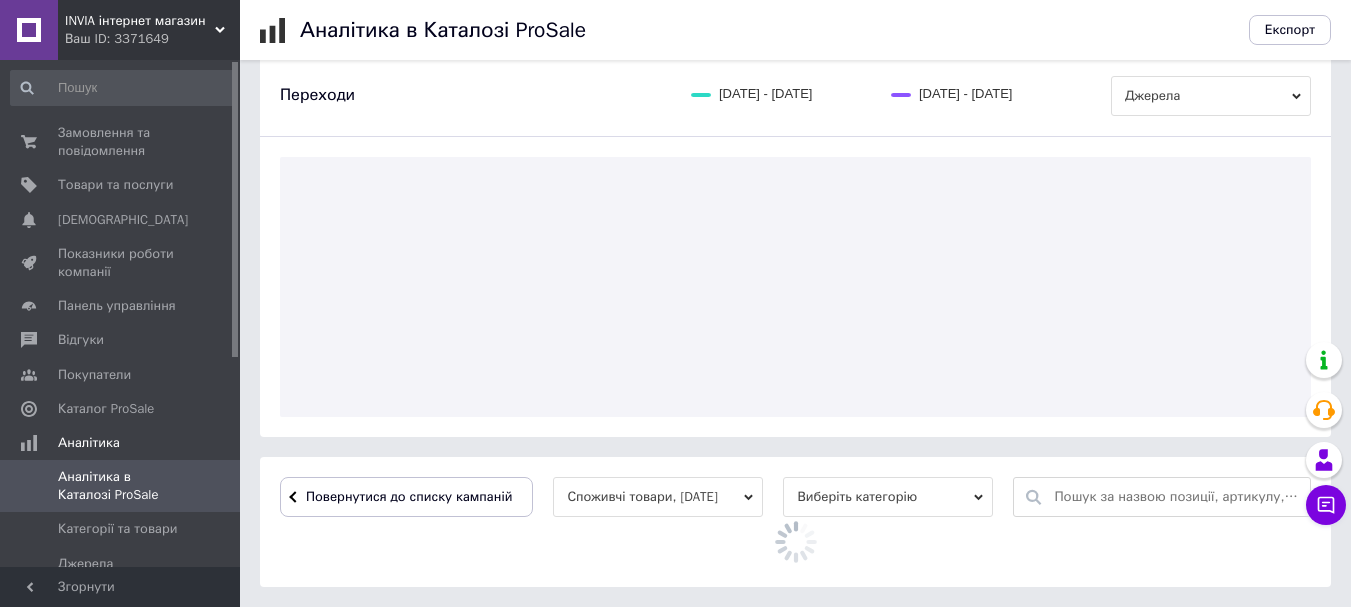 scroll, scrollTop: 651, scrollLeft: 0, axis: vertical 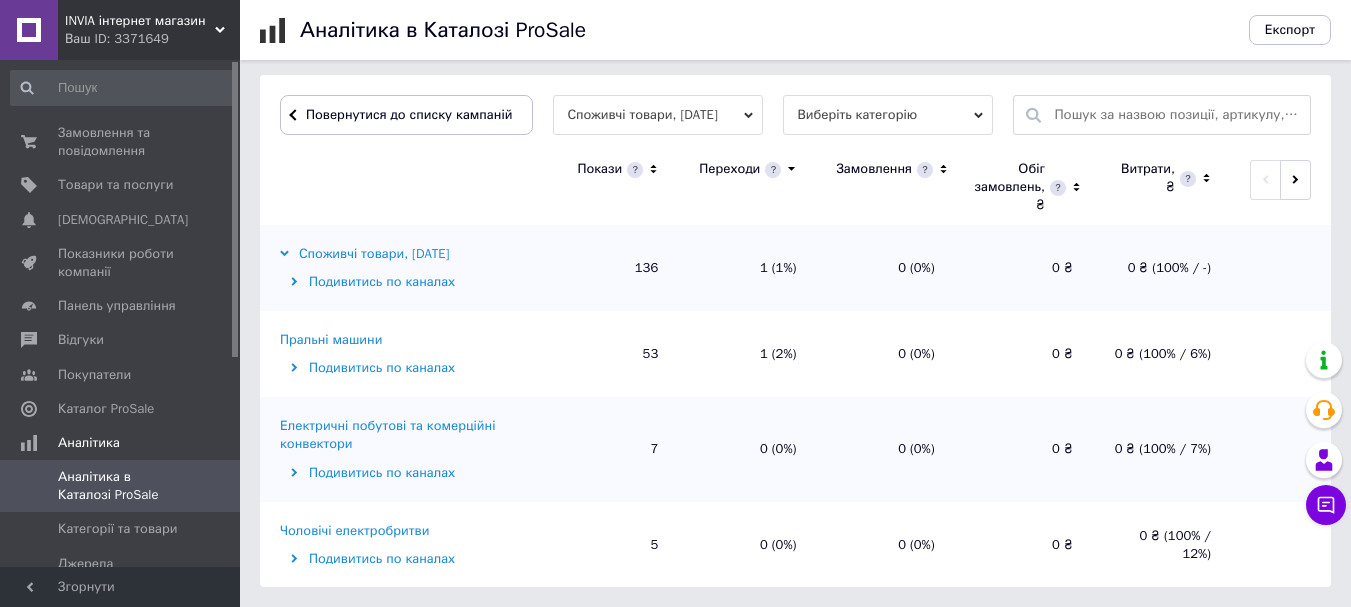 click on "Пральні машини" at bounding box center (331, 340) 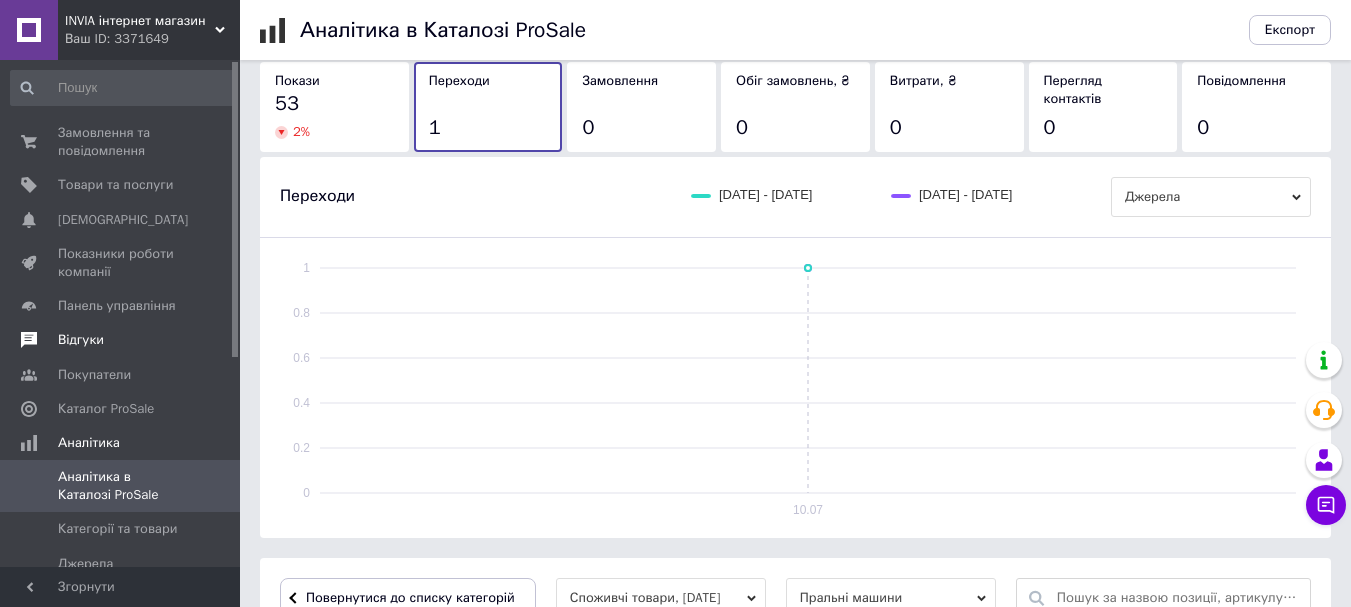 scroll, scrollTop: 0, scrollLeft: 0, axis: both 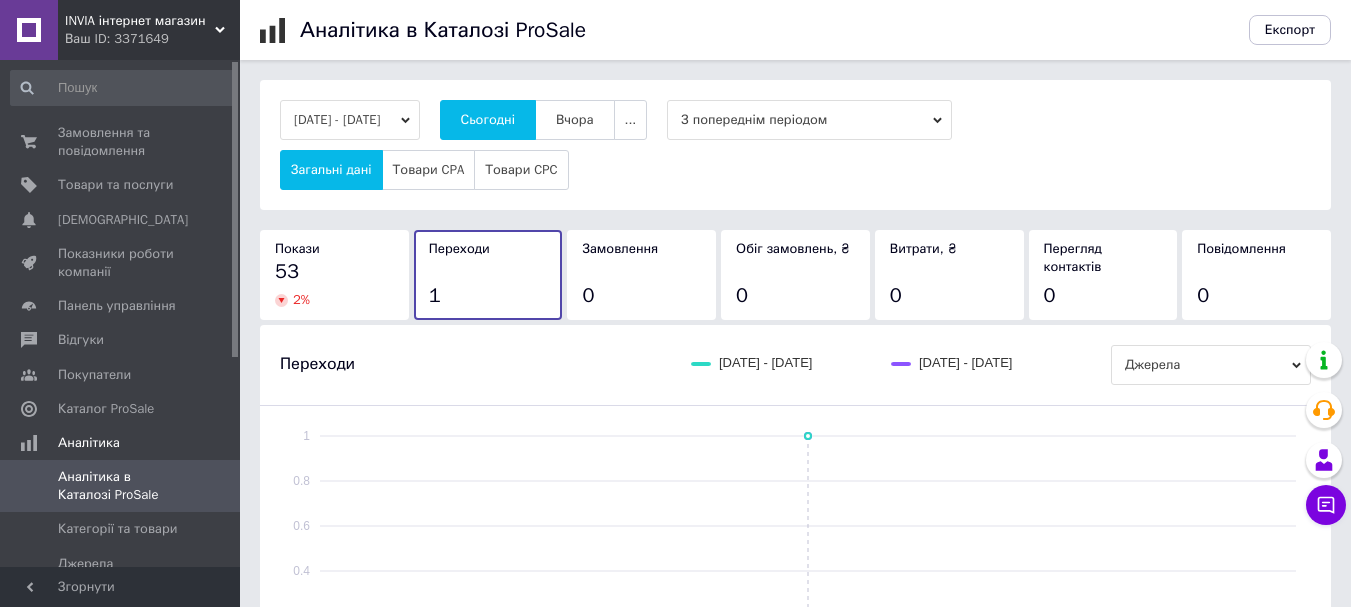 click on "10.07.2025 - 10.07.2025" at bounding box center [350, 120] 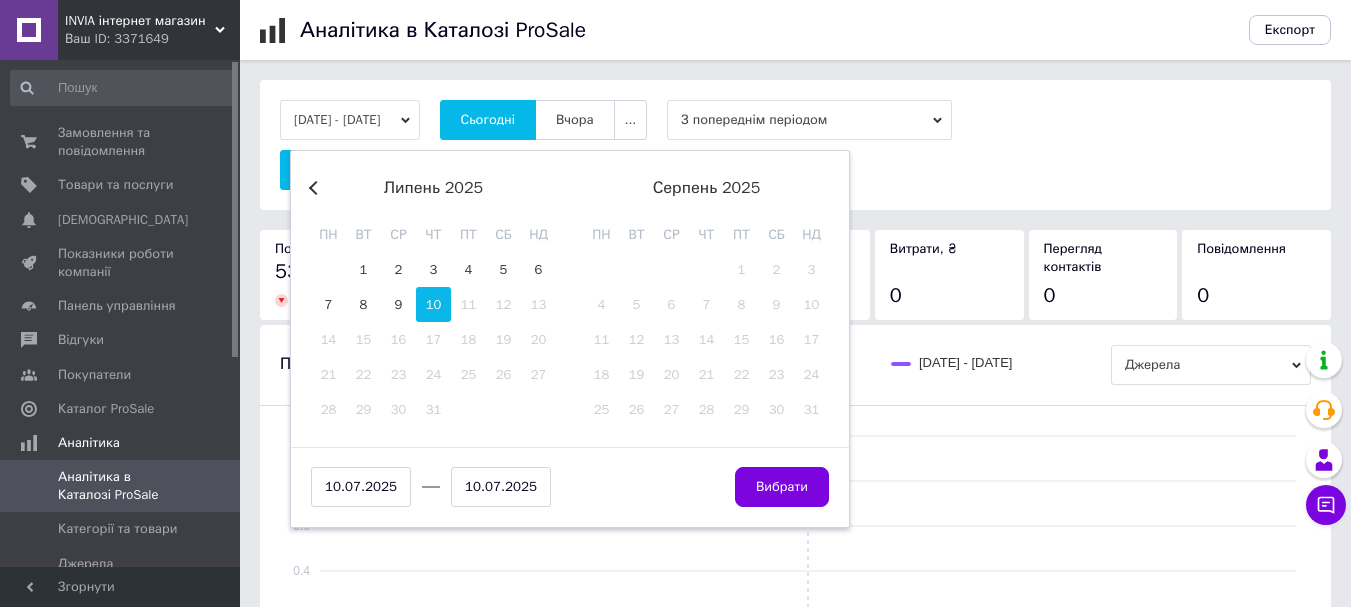 click on "10" at bounding box center (433, 304) 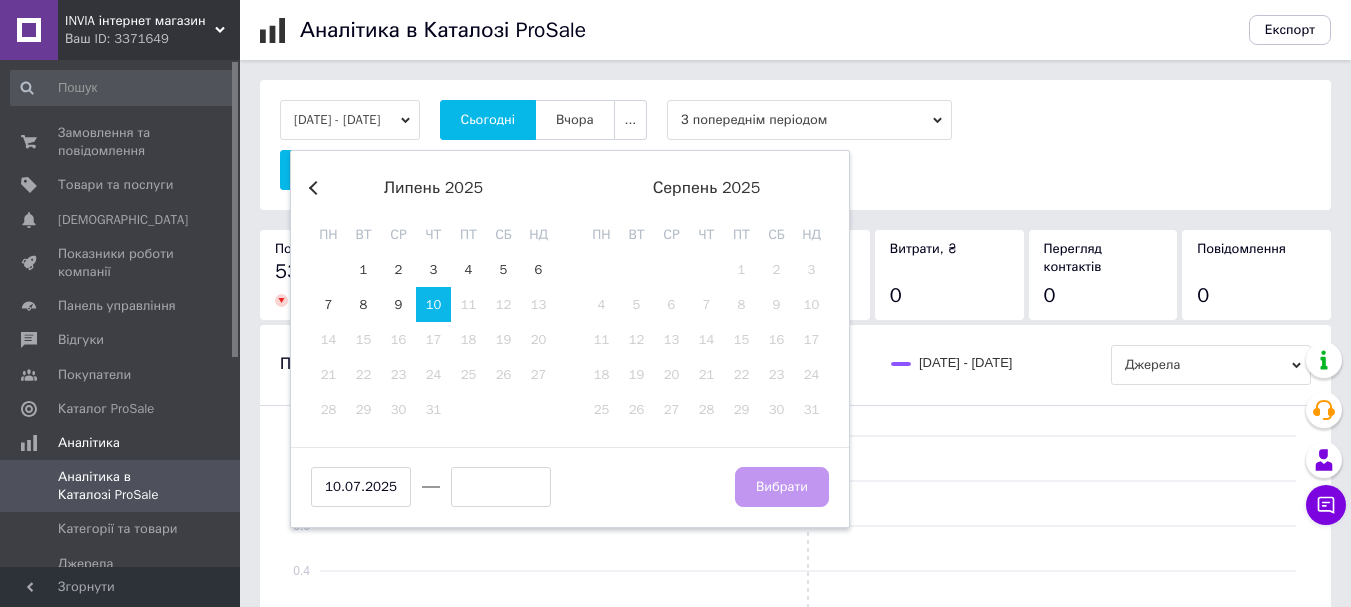 click on "Вибрати" at bounding box center [782, 487] 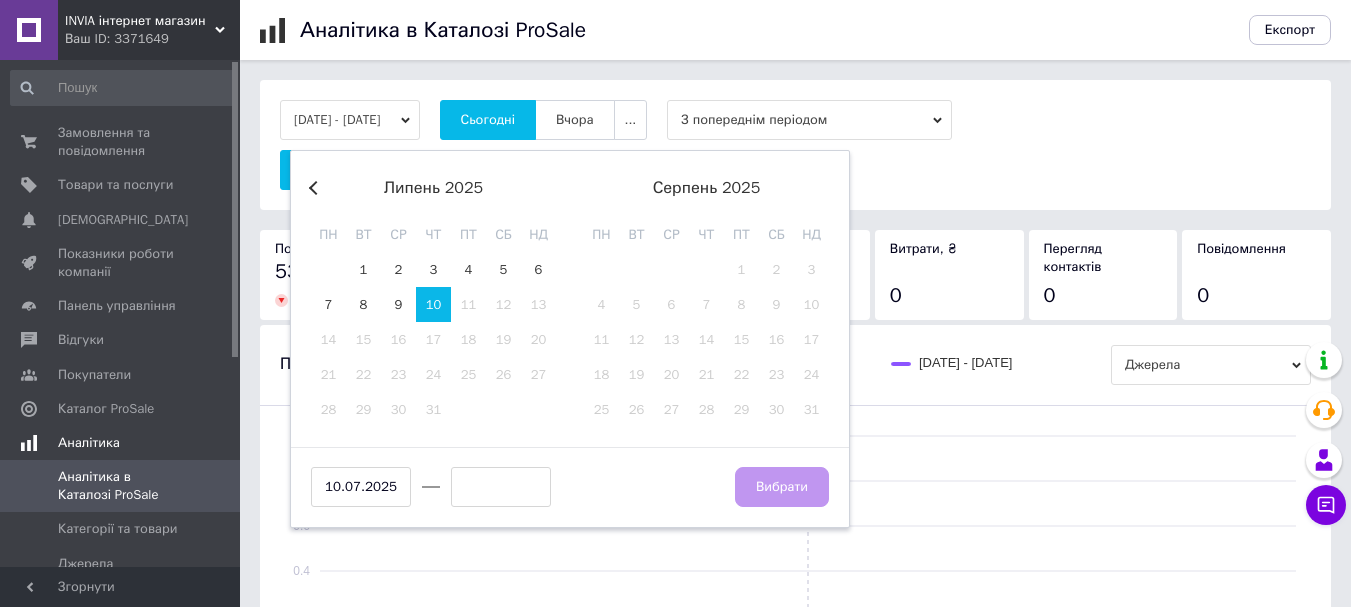click on "Аналітика" at bounding box center [89, 443] 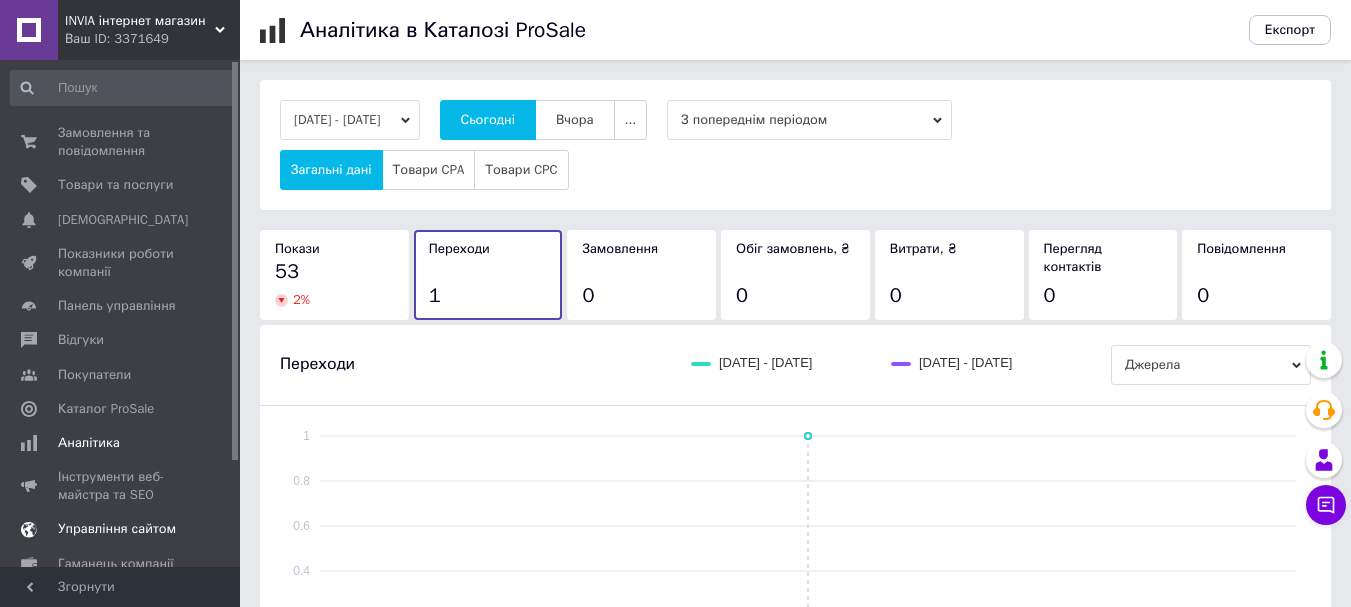 click on "Управління сайтом" at bounding box center [123, 529] 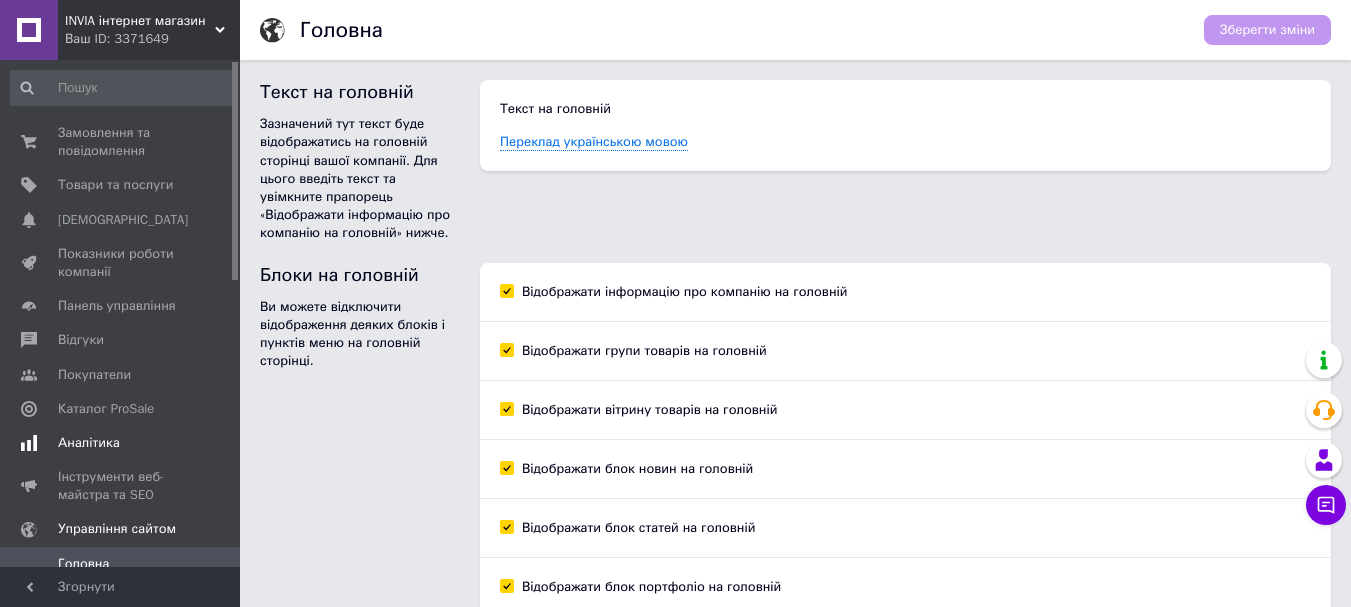 click on "Аналітика" at bounding box center (89, 443) 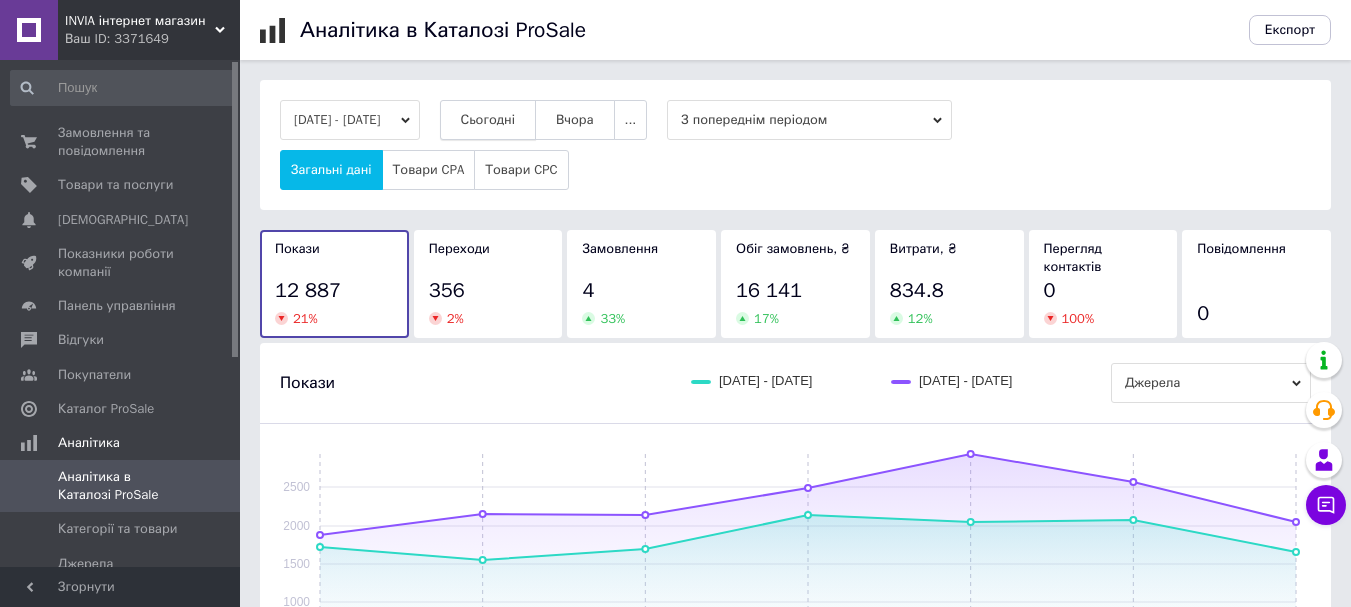 click on "Сьогодні" at bounding box center (488, 120) 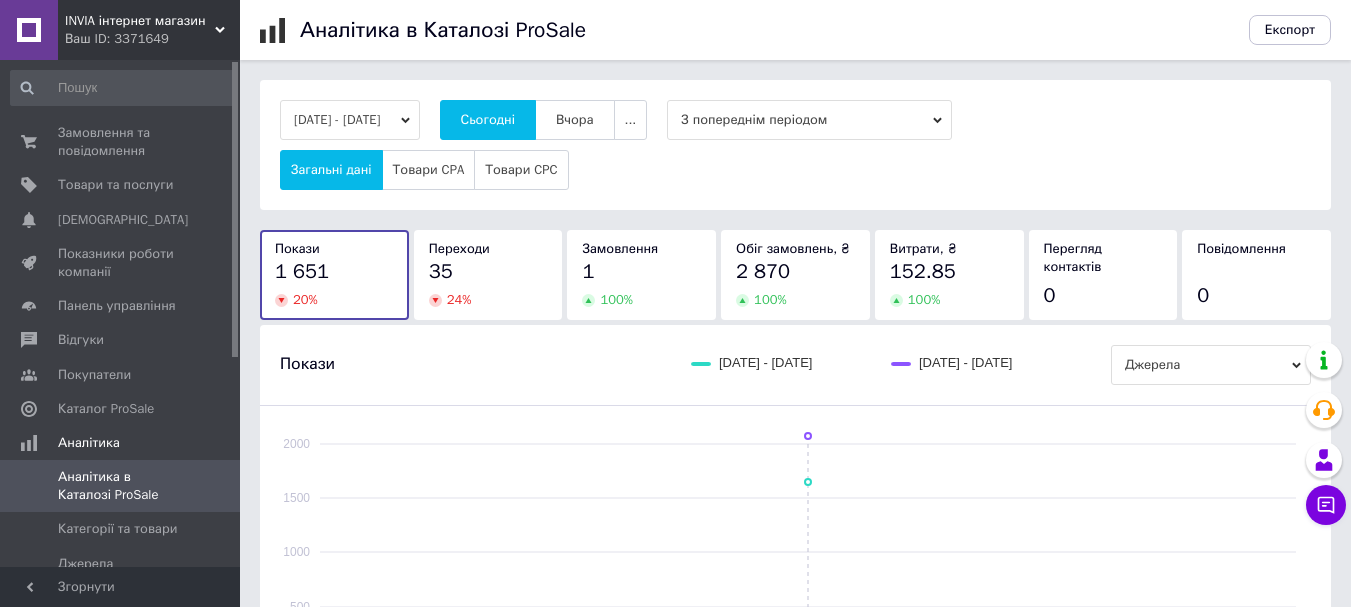 click on "35" at bounding box center [488, 272] 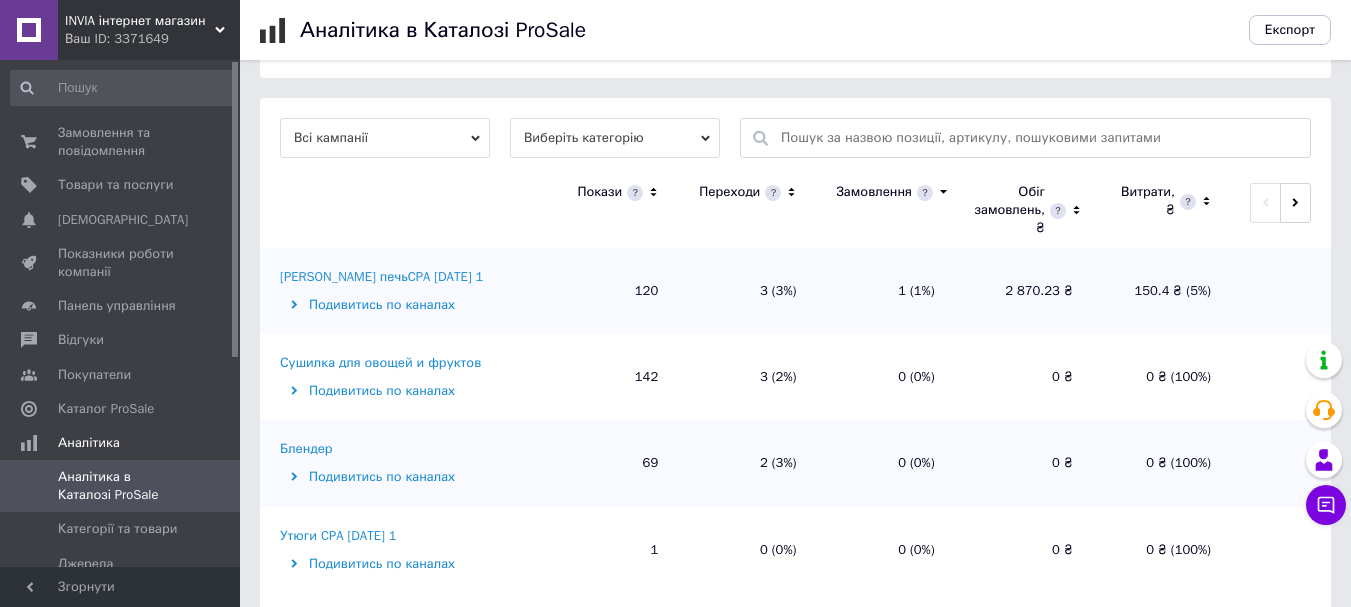 scroll, scrollTop: 651, scrollLeft: 0, axis: vertical 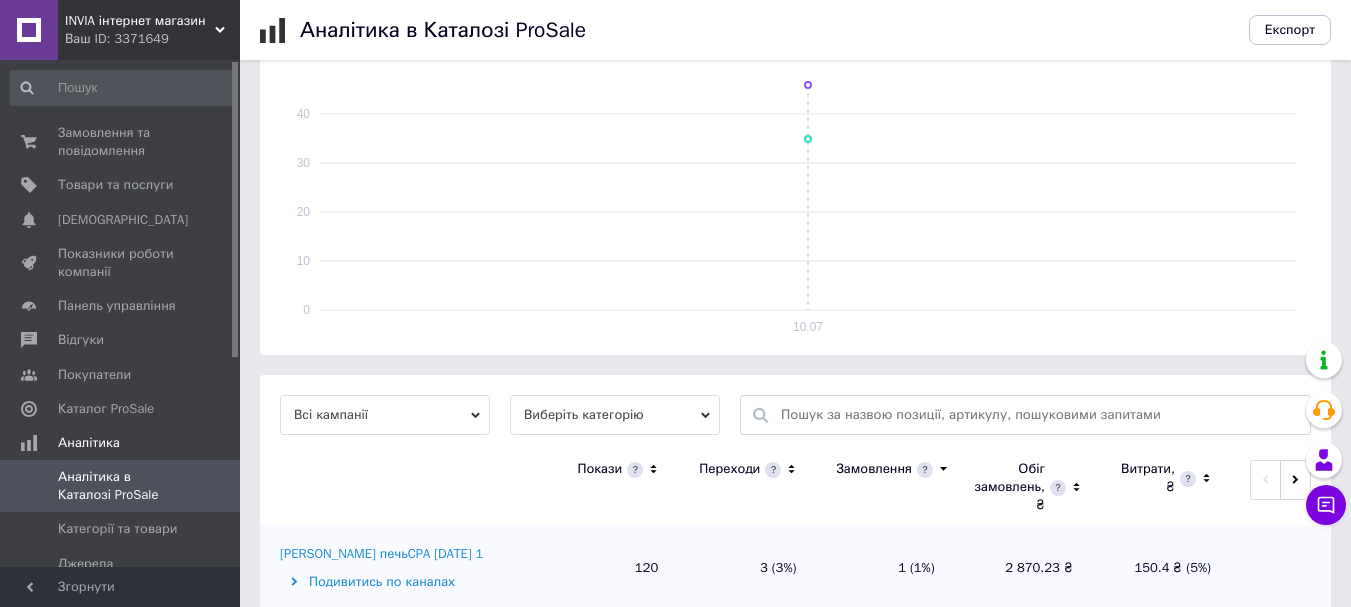 click 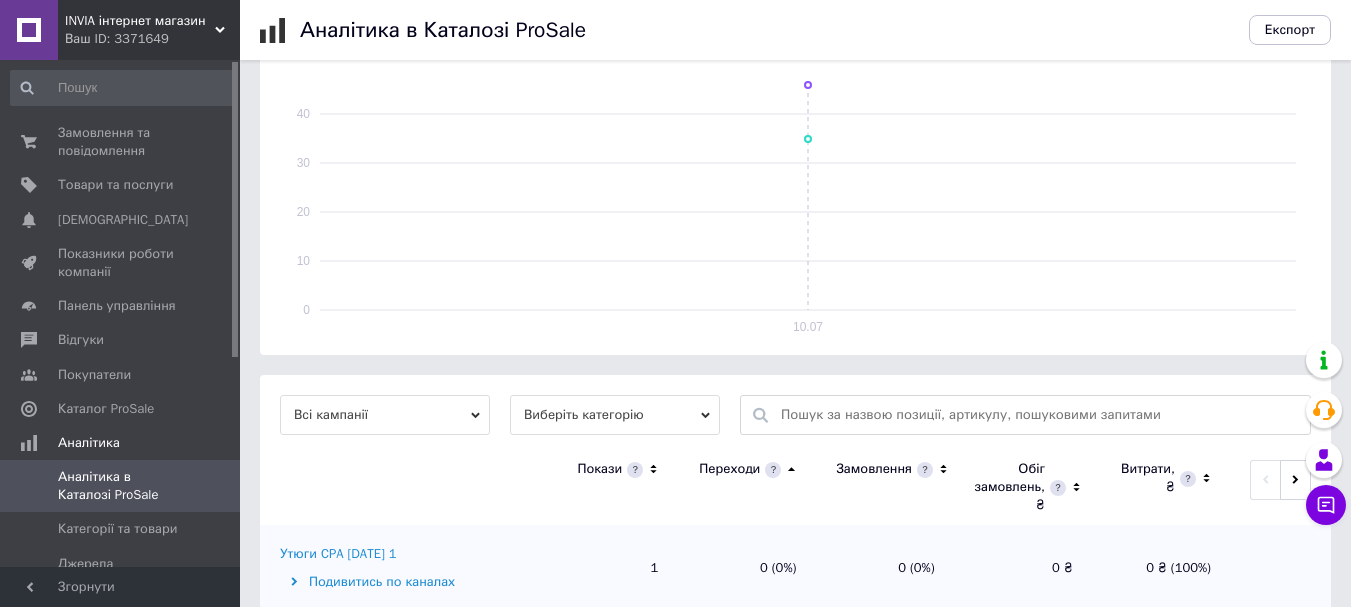 click 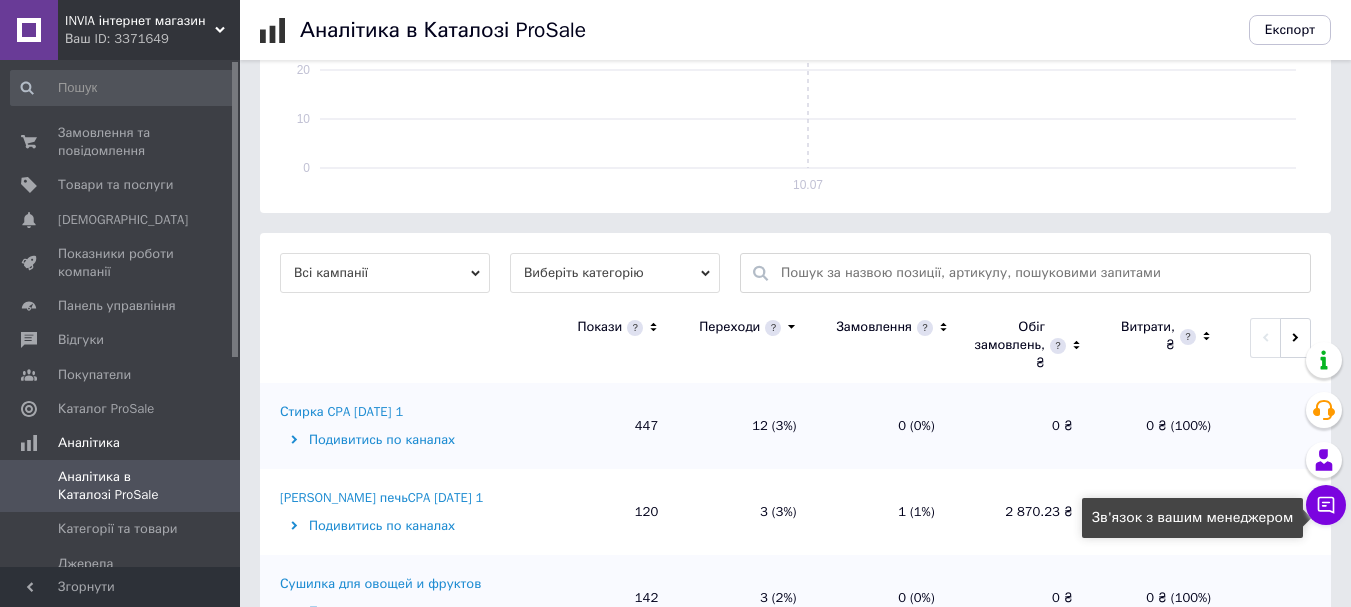 scroll, scrollTop: 551, scrollLeft: 0, axis: vertical 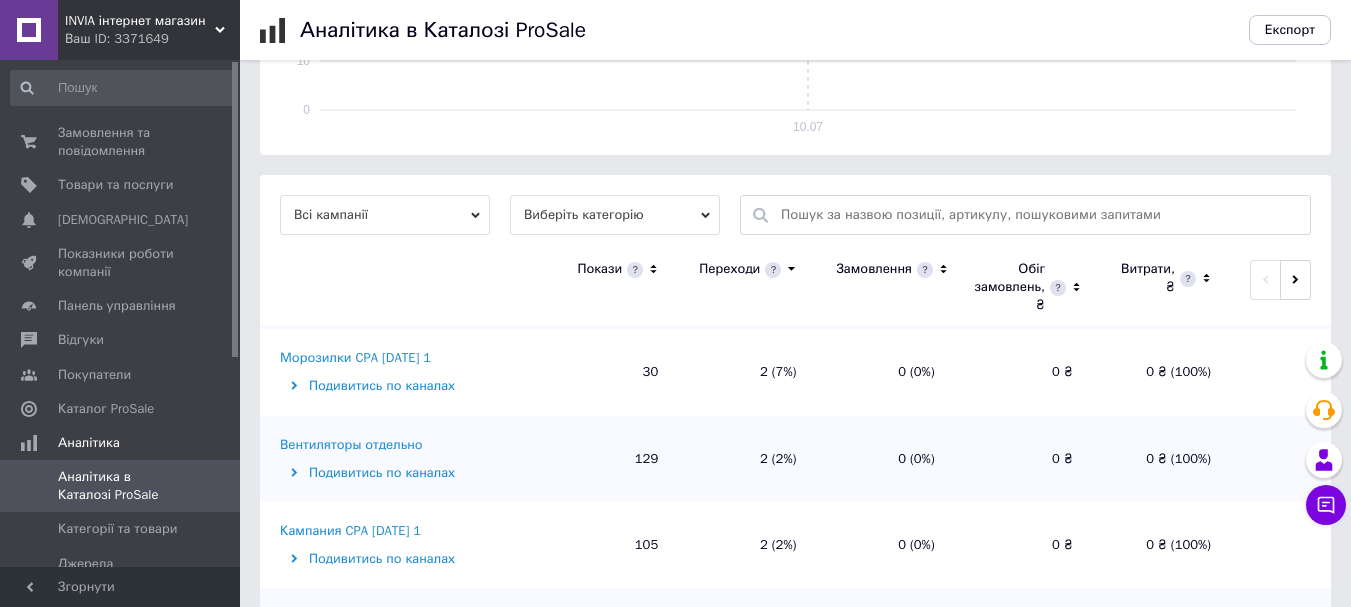 click on "Вентиляторы отдельно" at bounding box center [351, 445] 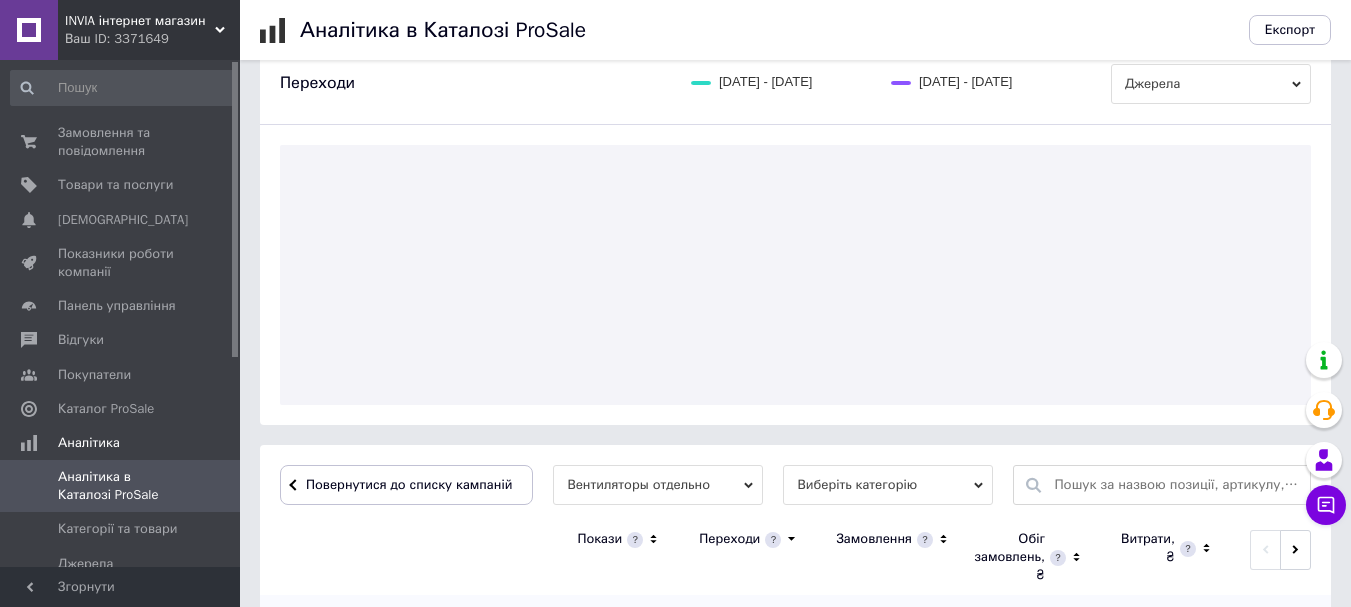 scroll, scrollTop: 481, scrollLeft: 0, axis: vertical 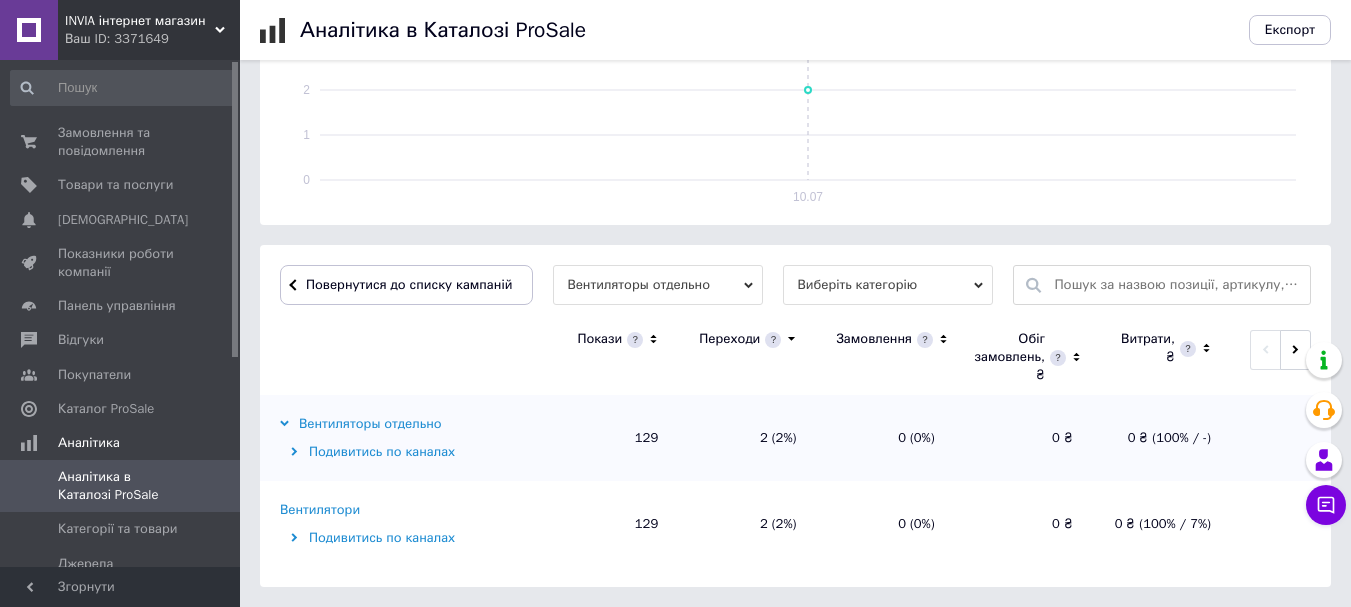 click on "Вентилятори" at bounding box center [320, 510] 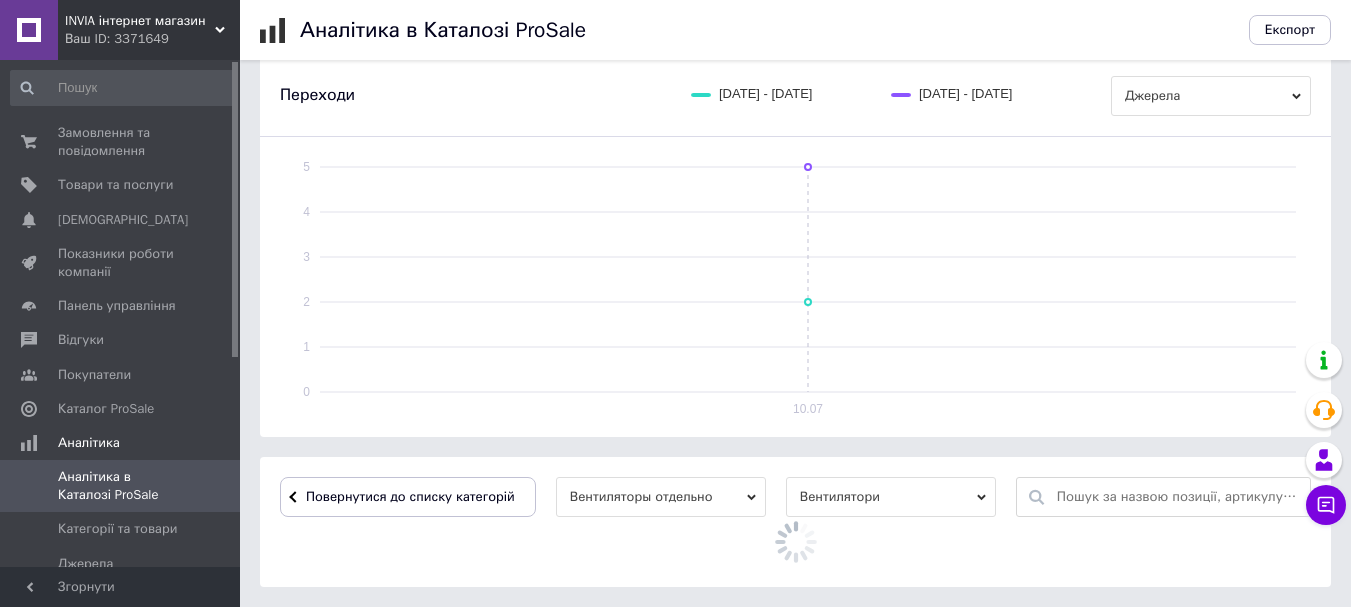 scroll, scrollTop: 551, scrollLeft: 0, axis: vertical 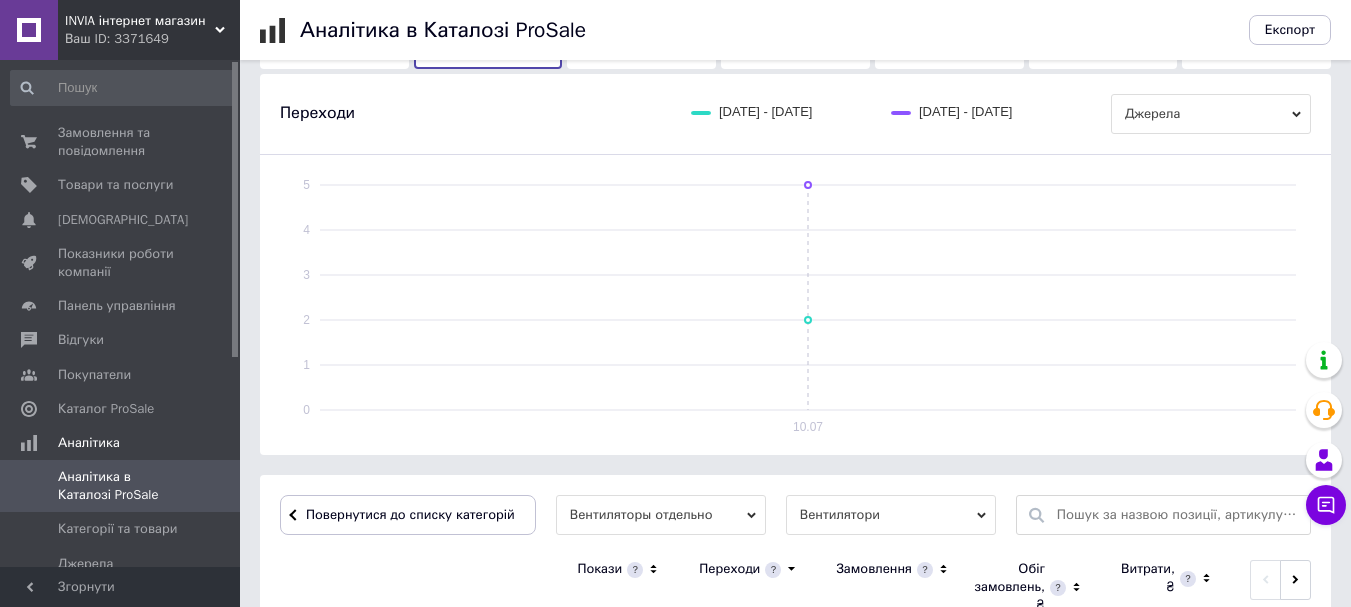 drag, startPoint x: 77, startPoint y: 145, endPoint x: 1101, endPoint y: 3, distance: 1033.7988 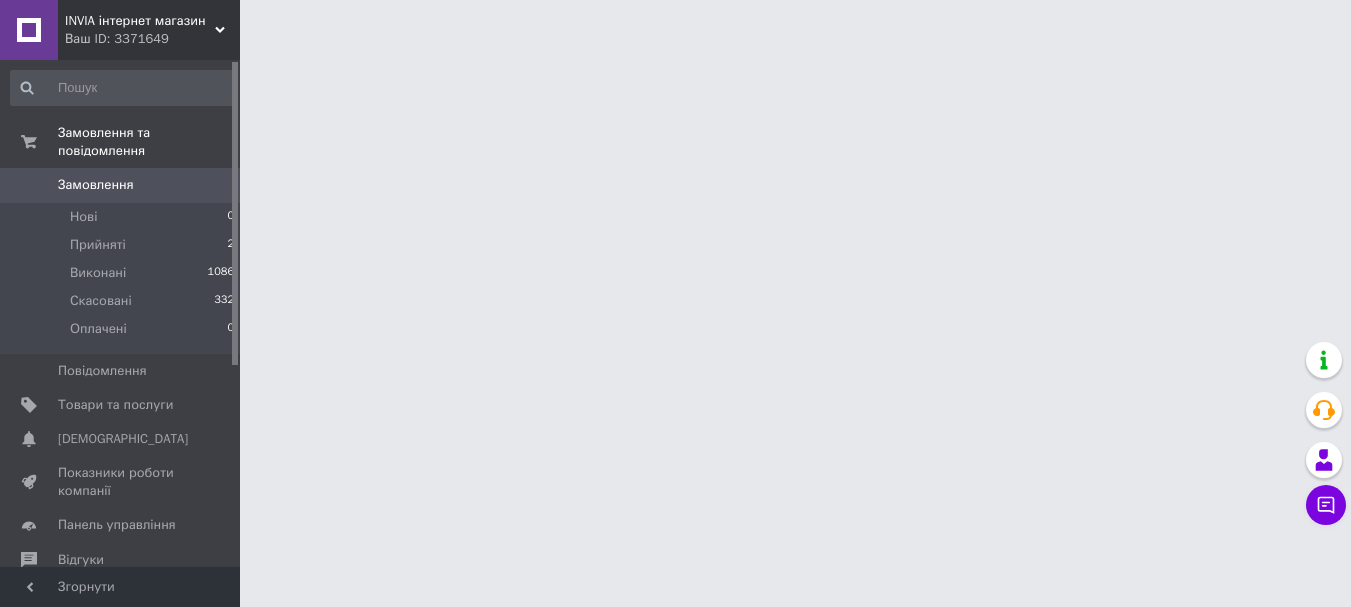 scroll, scrollTop: 0, scrollLeft: 0, axis: both 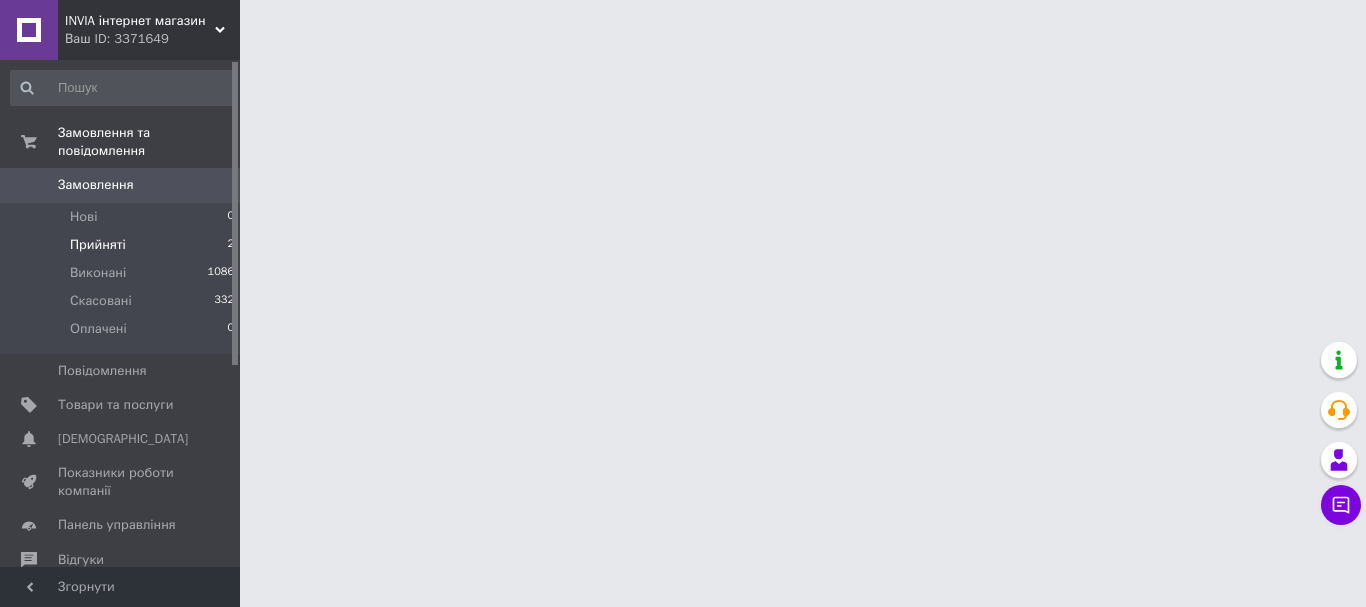click on "Прийняті" at bounding box center [98, 245] 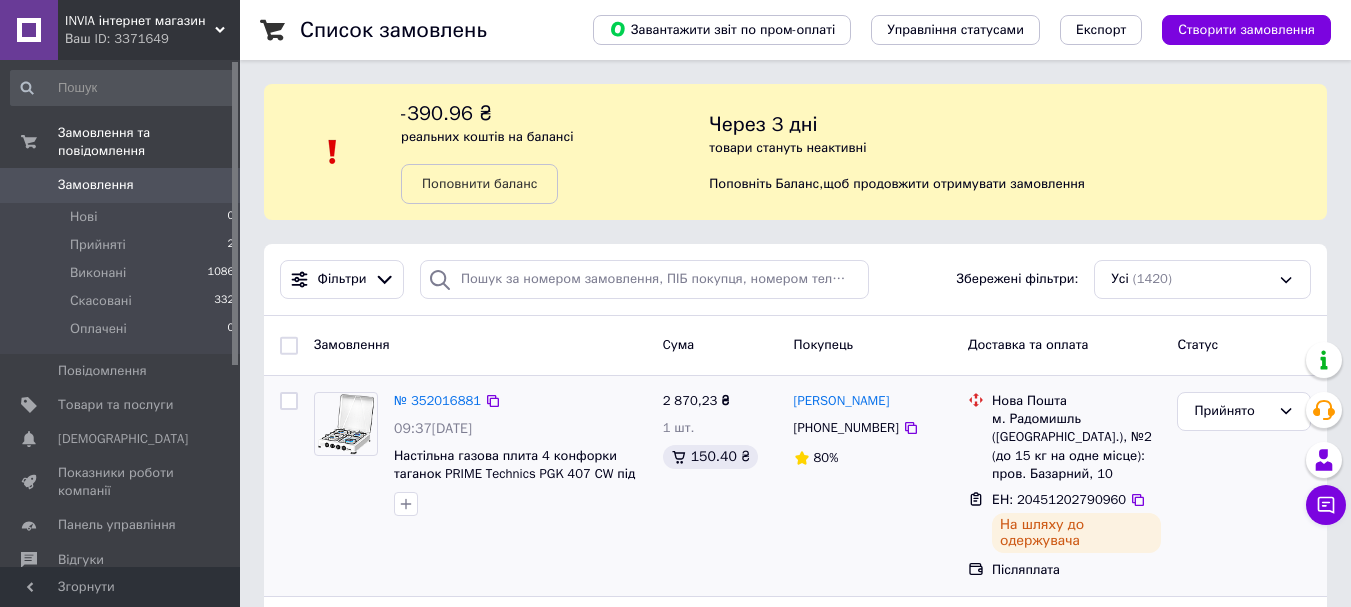scroll, scrollTop: 200, scrollLeft: 0, axis: vertical 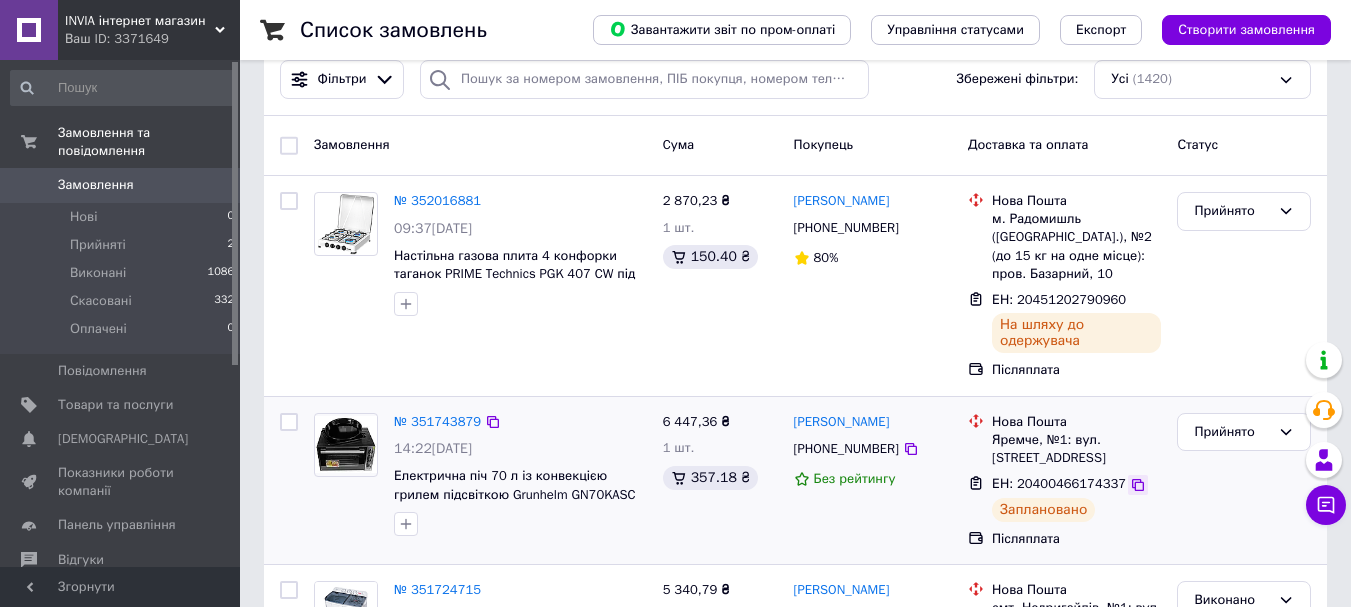 click 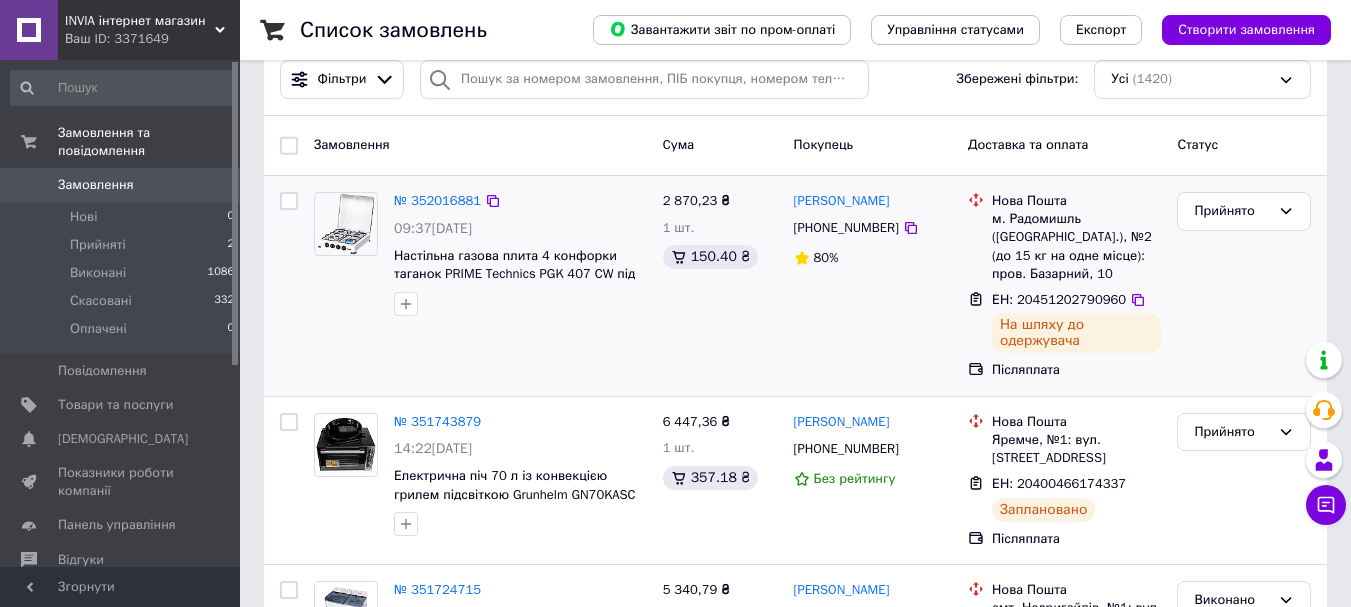 drag, startPoint x: 1124, startPoint y: 300, endPoint x: 1216, endPoint y: 376, distance: 119.331474 